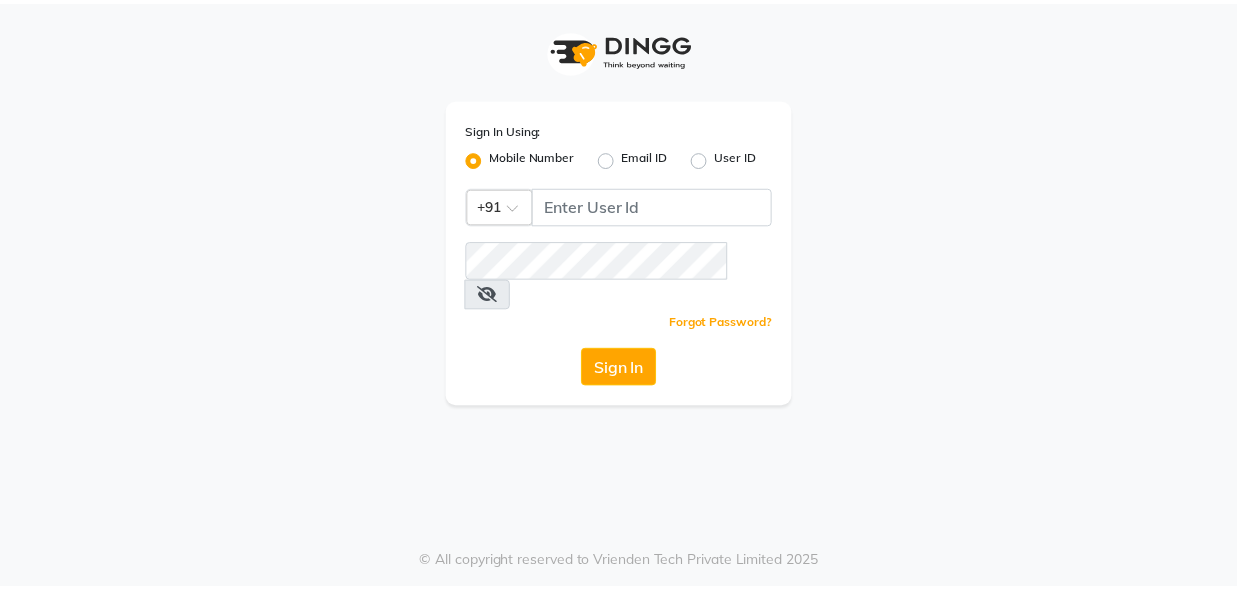 scroll, scrollTop: 0, scrollLeft: 0, axis: both 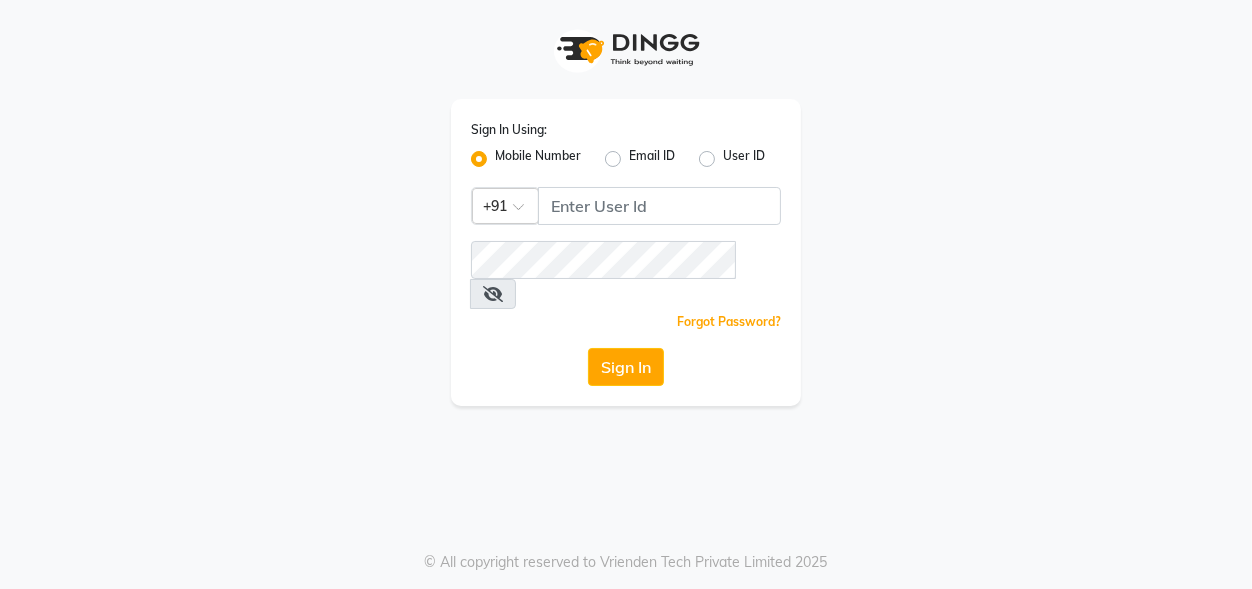 click 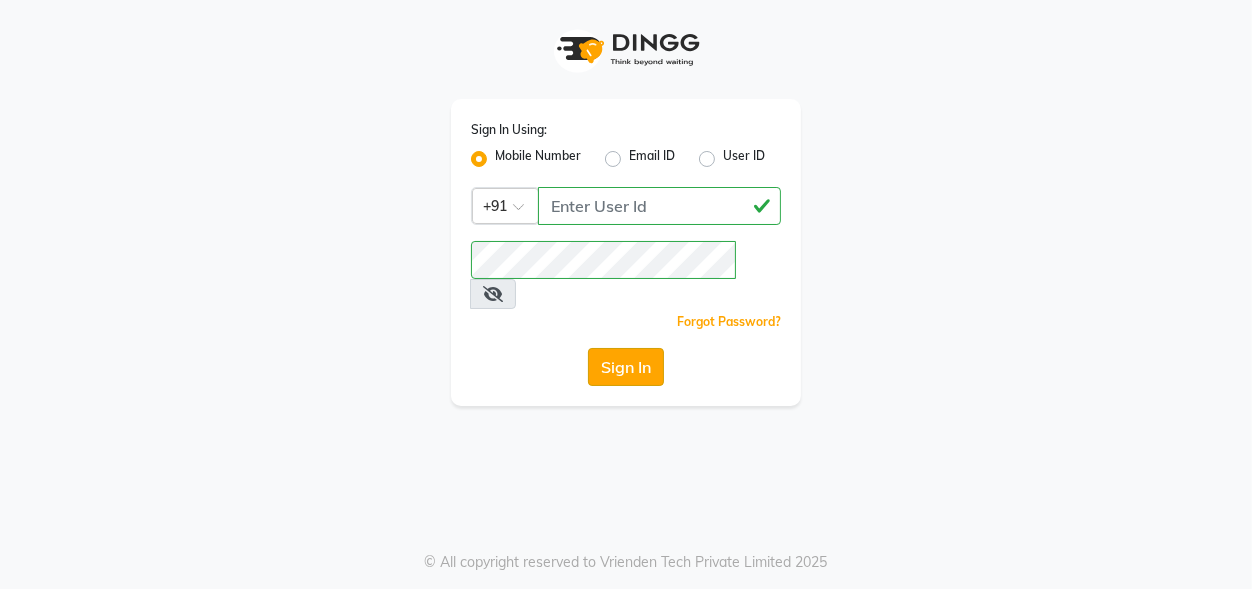 type on "9770614598" 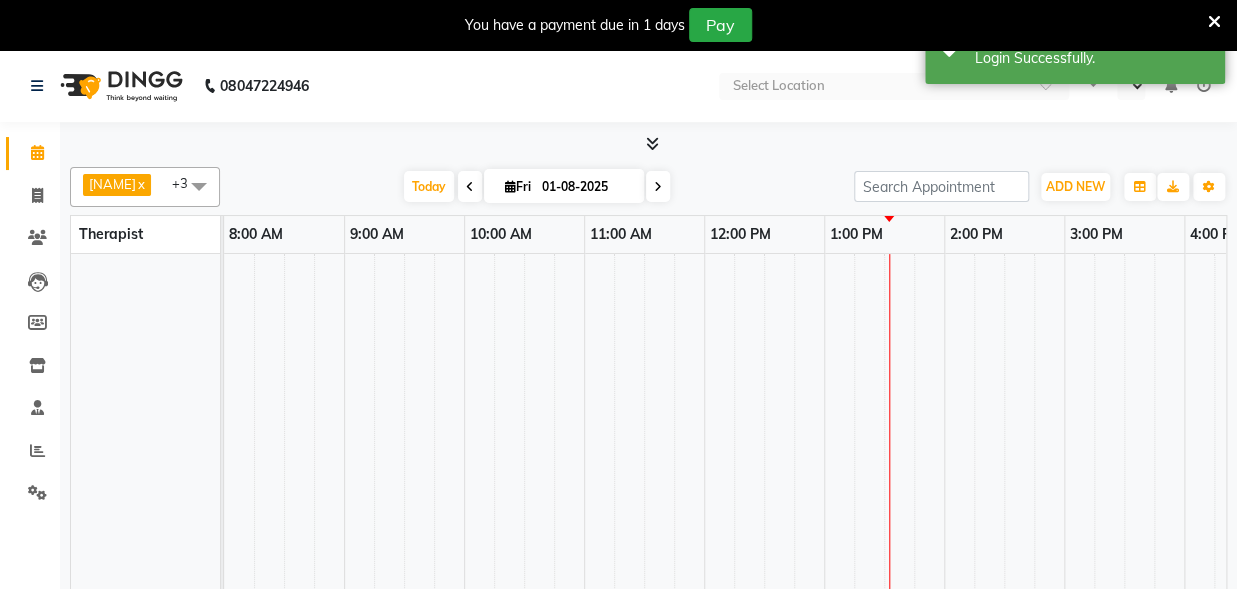 select on "en" 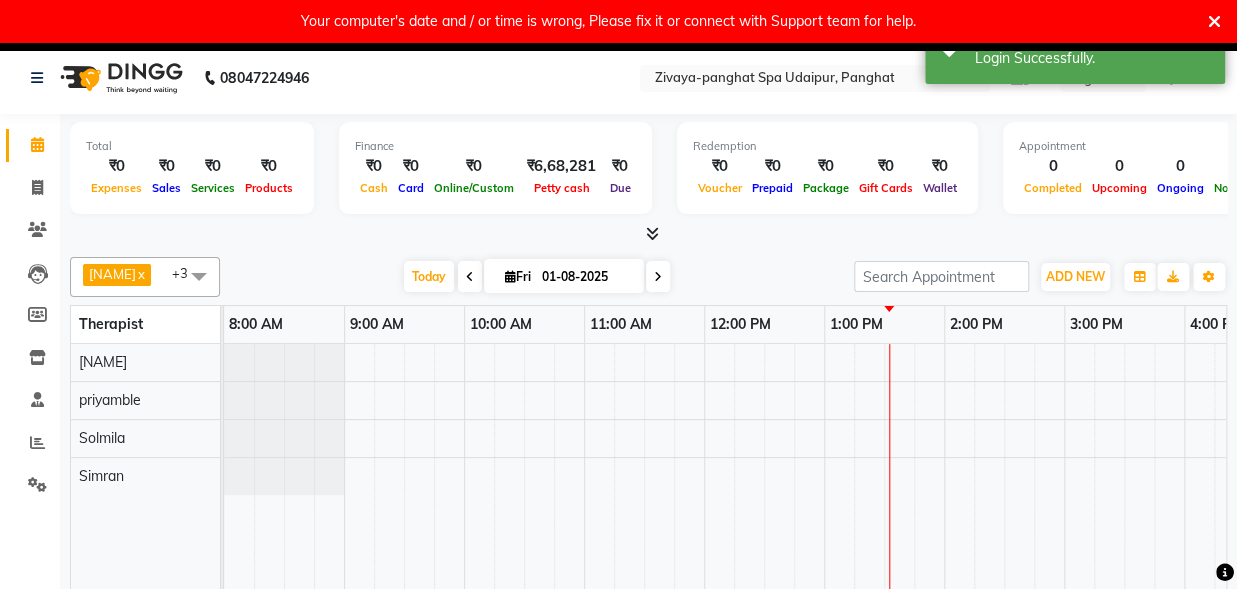 scroll, scrollTop: 0, scrollLeft: 0, axis: both 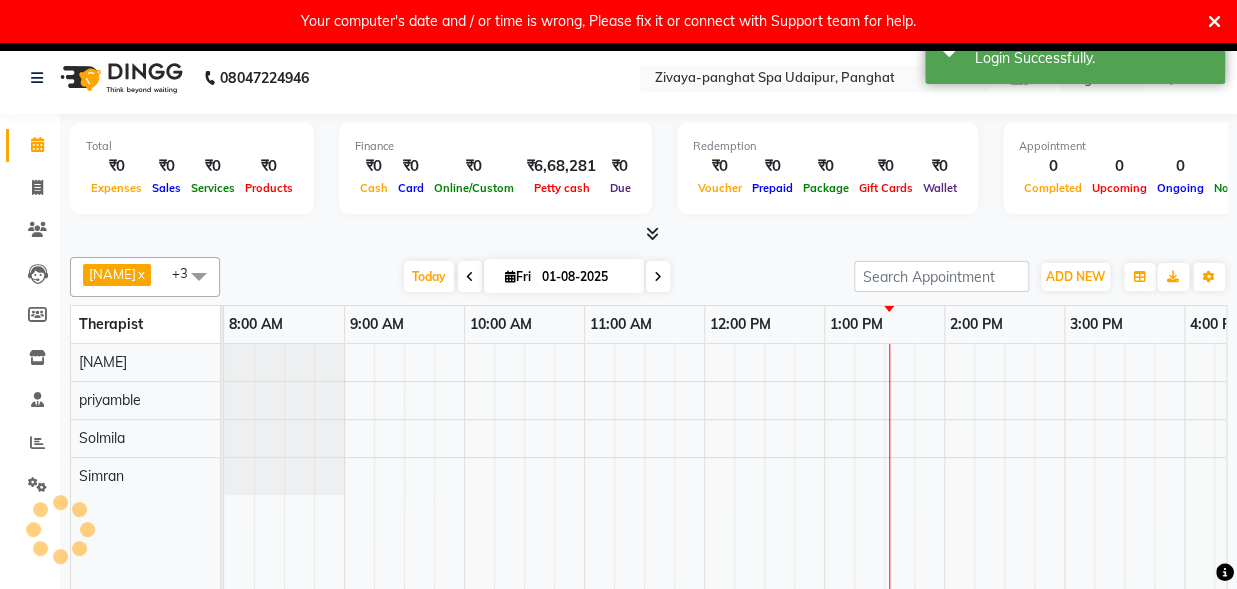 click on "1:00 PM" at bounding box center (856, 324) 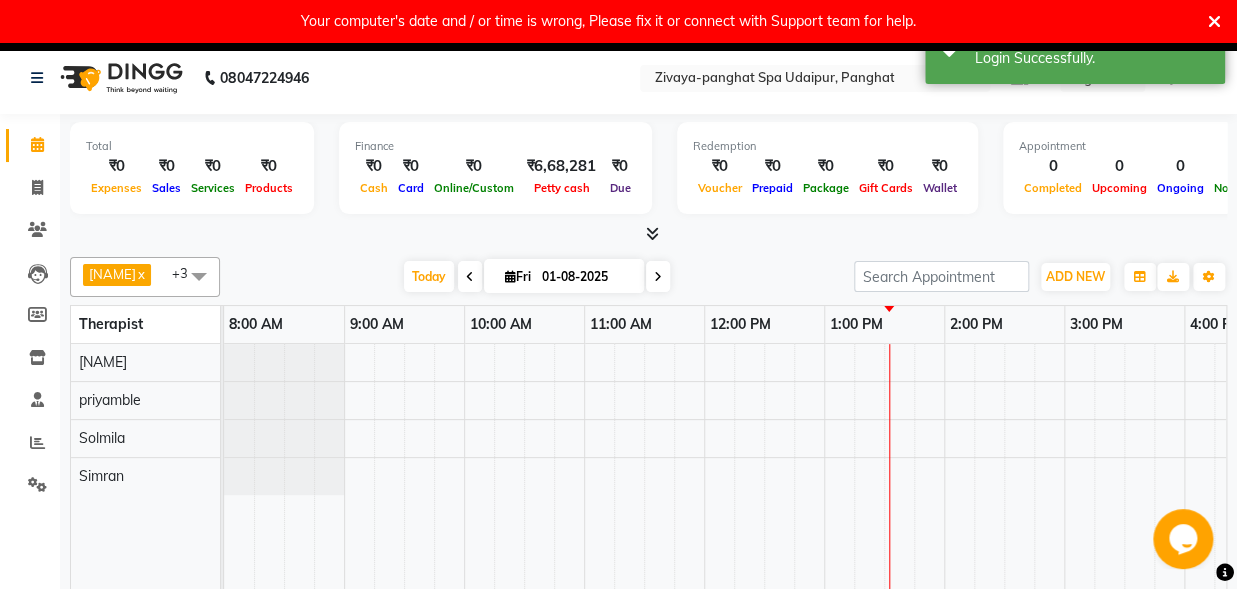 click at bounding box center [1124, 477] 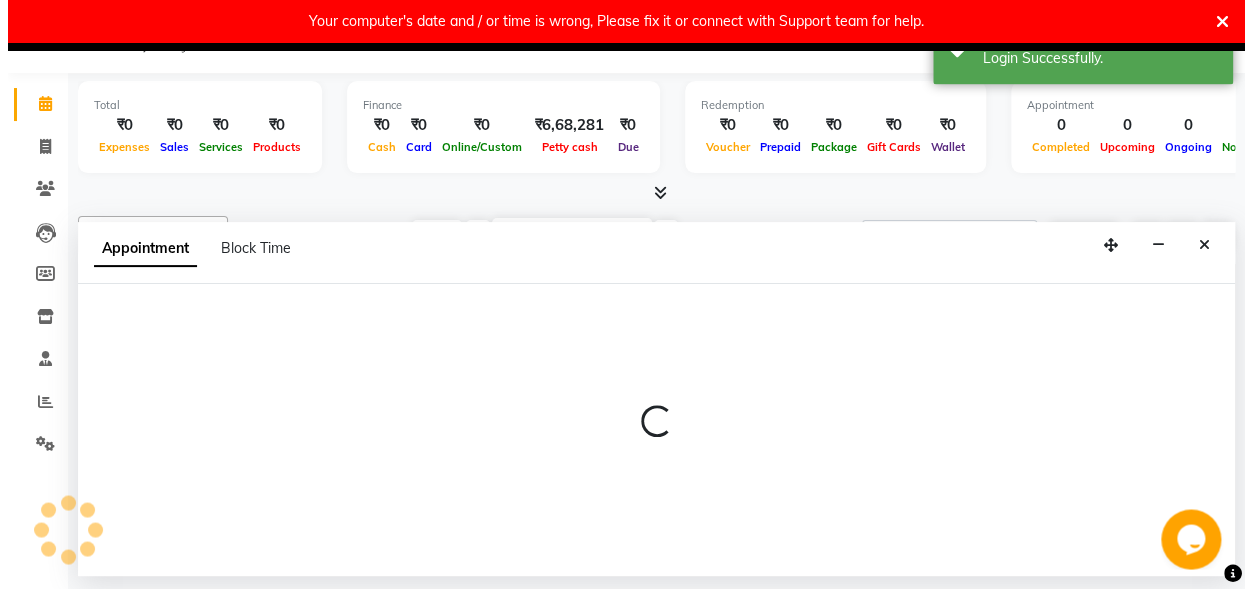 scroll, scrollTop: 42, scrollLeft: 0, axis: vertical 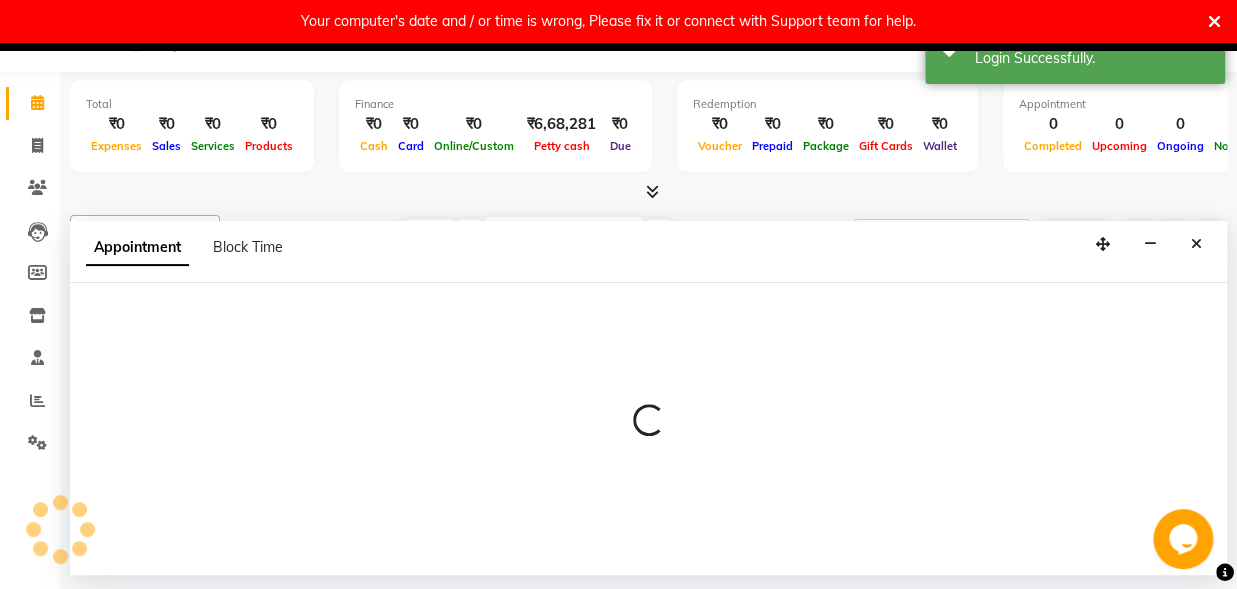 select on "[NUMBER]" 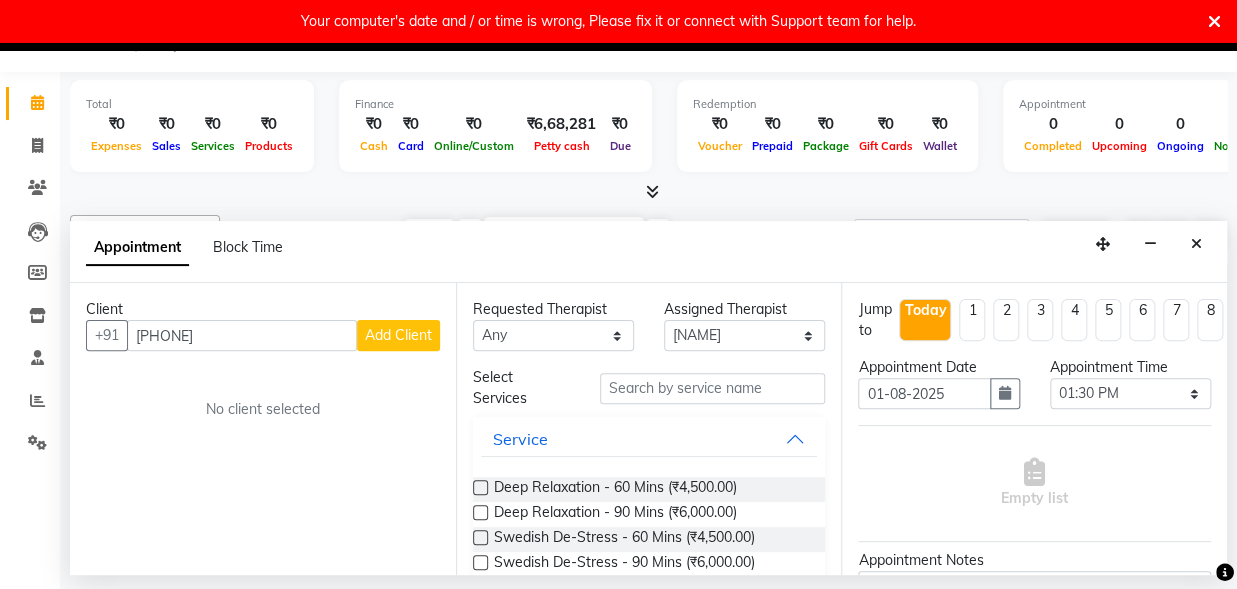 type on "+39339562586" 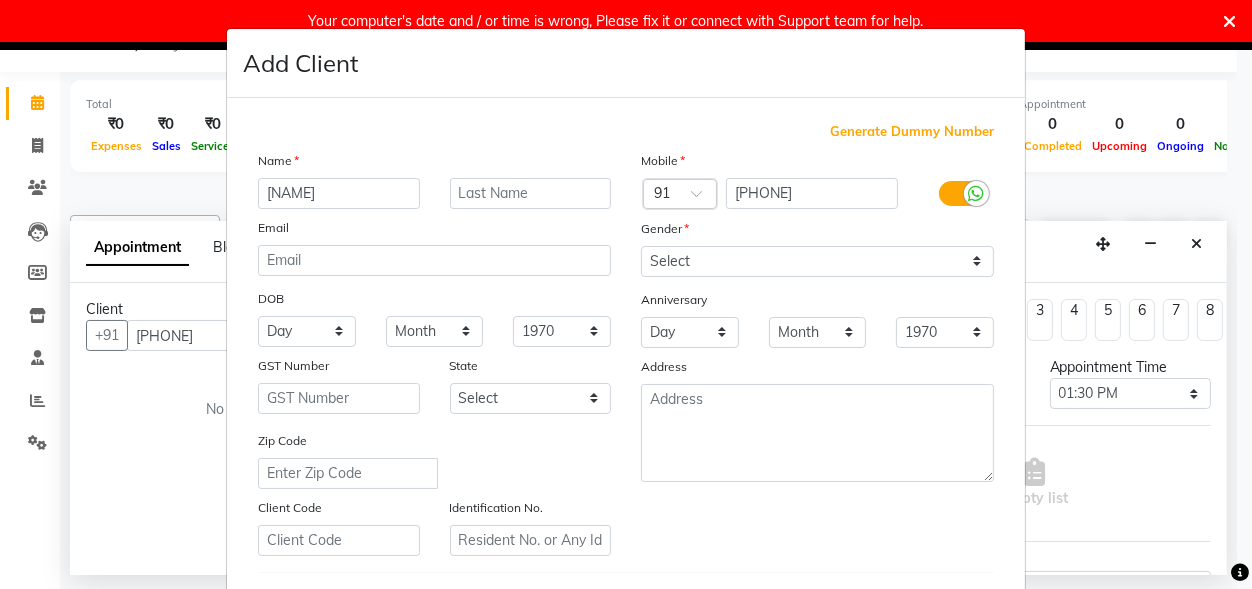 type on "glorrni" 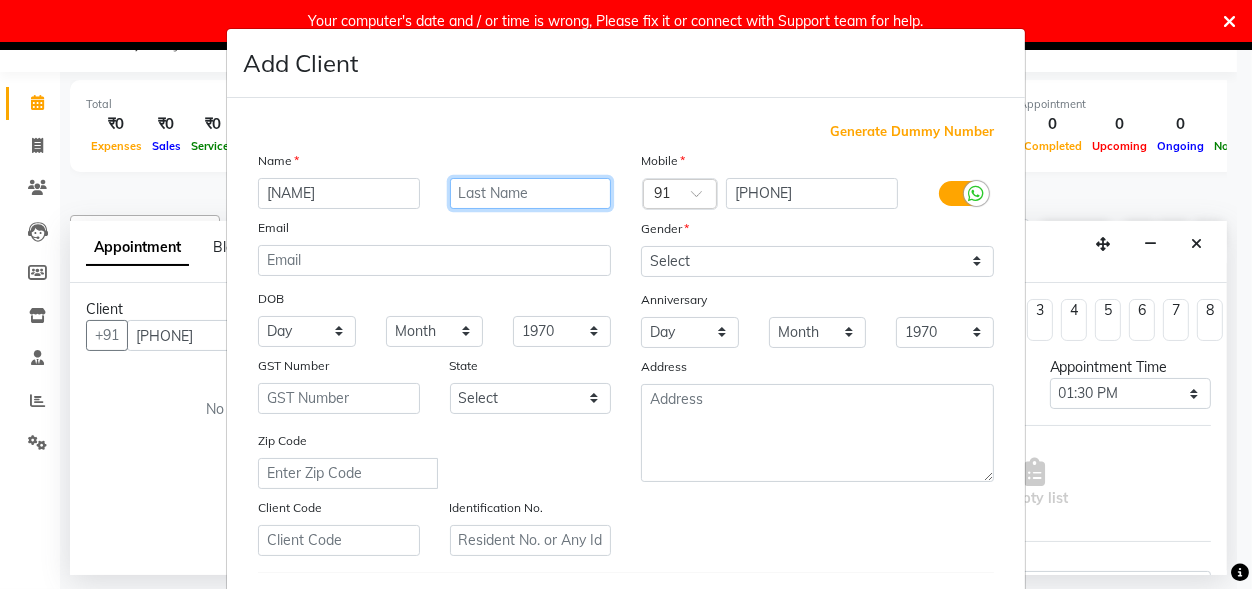 click at bounding box center (531, 193) 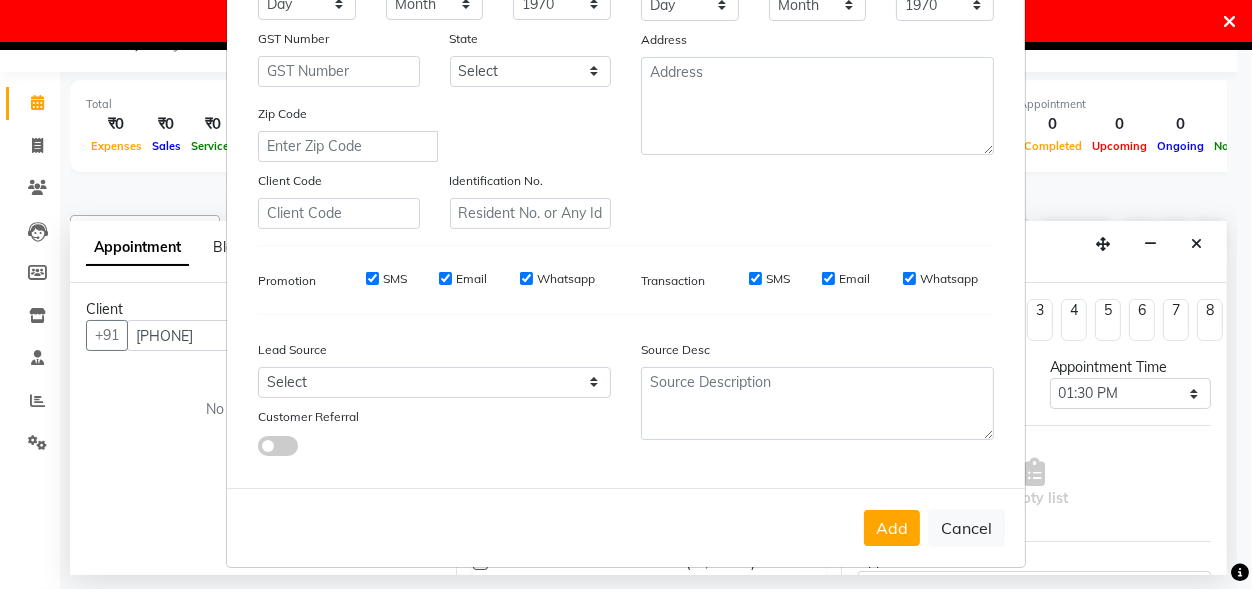 scroll, scrollTop: 331, scrollLeft: 0, axis: vertical 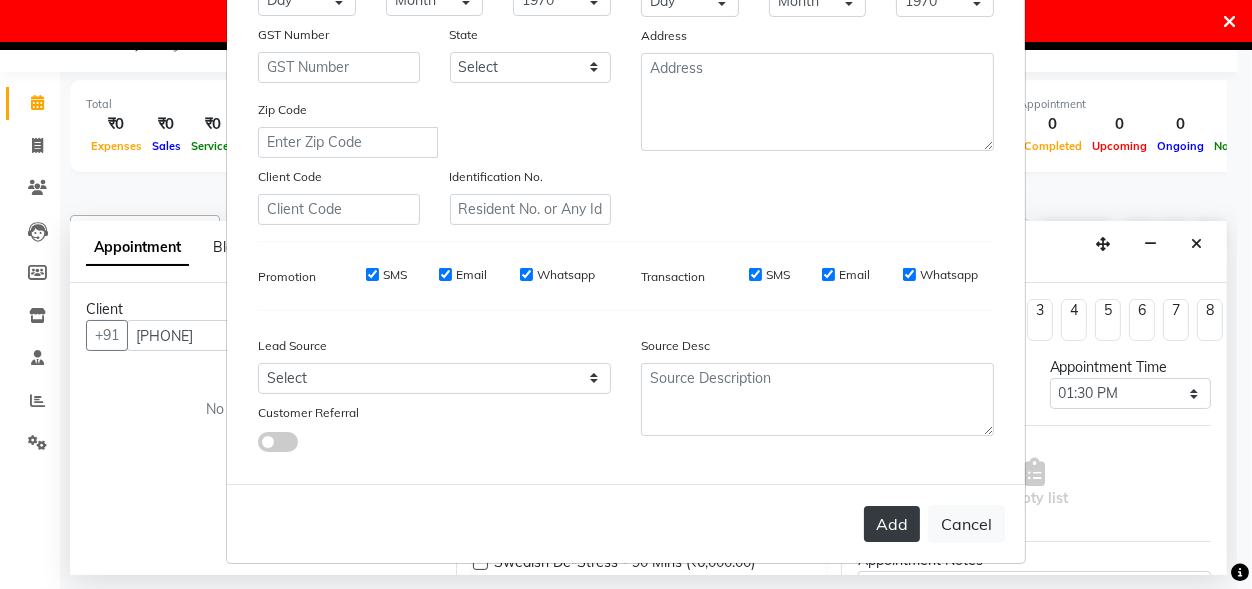 type on "glorrnni" 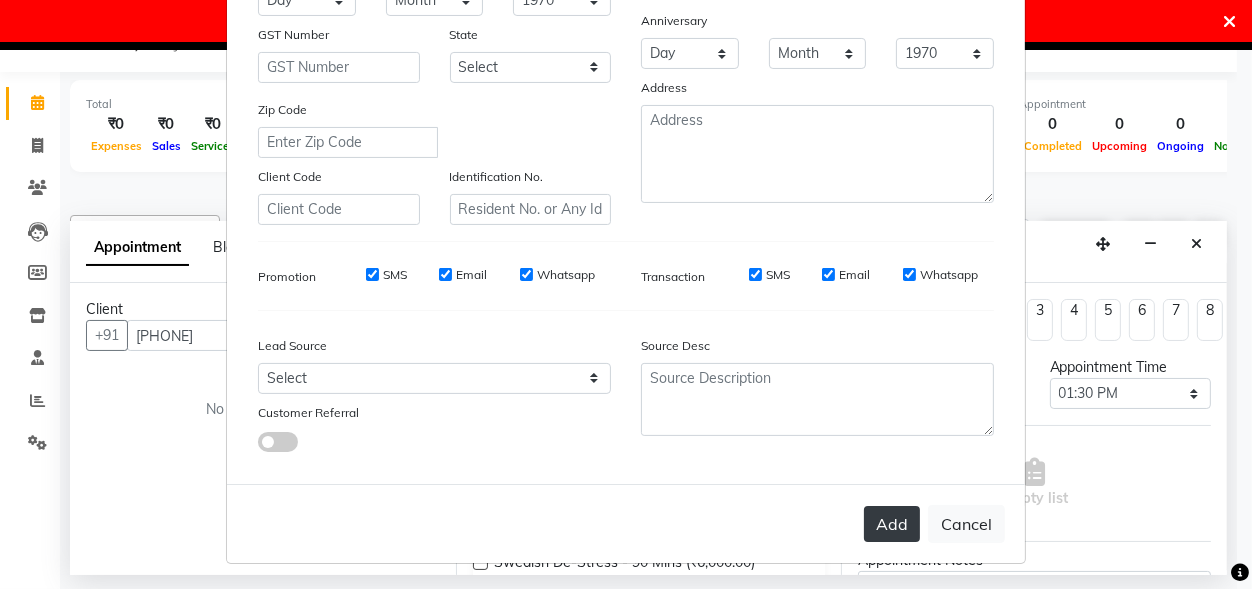 click on "Add" at bounding box center [892, 524] 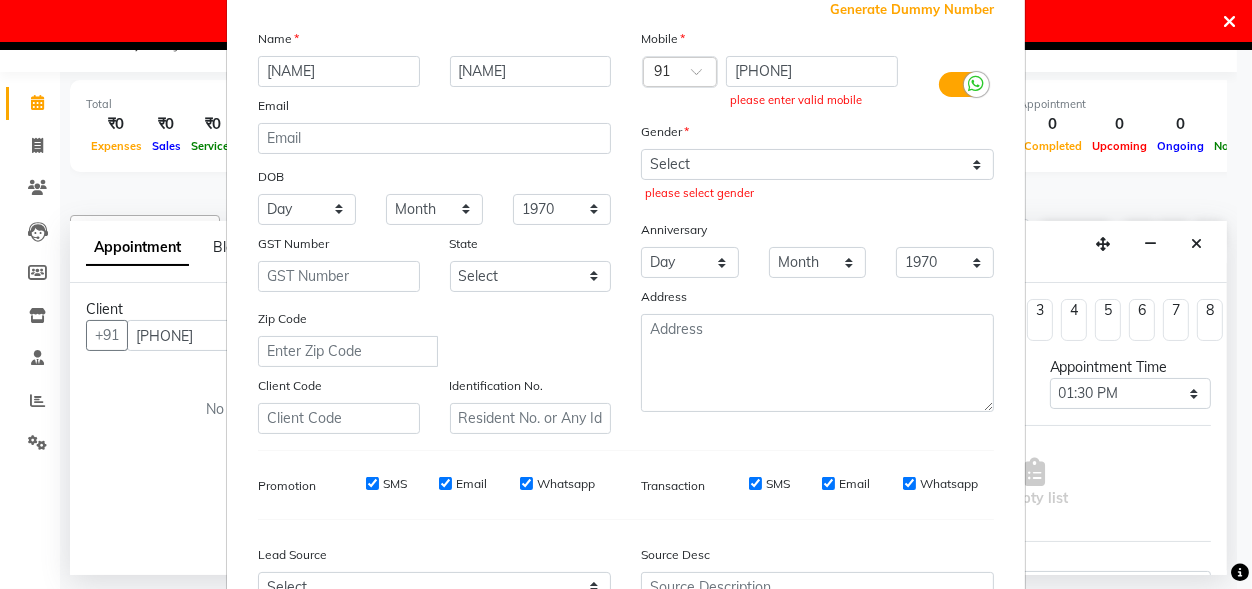 scroll, scrollTop: 0, scrollLeft: 0, axis: both 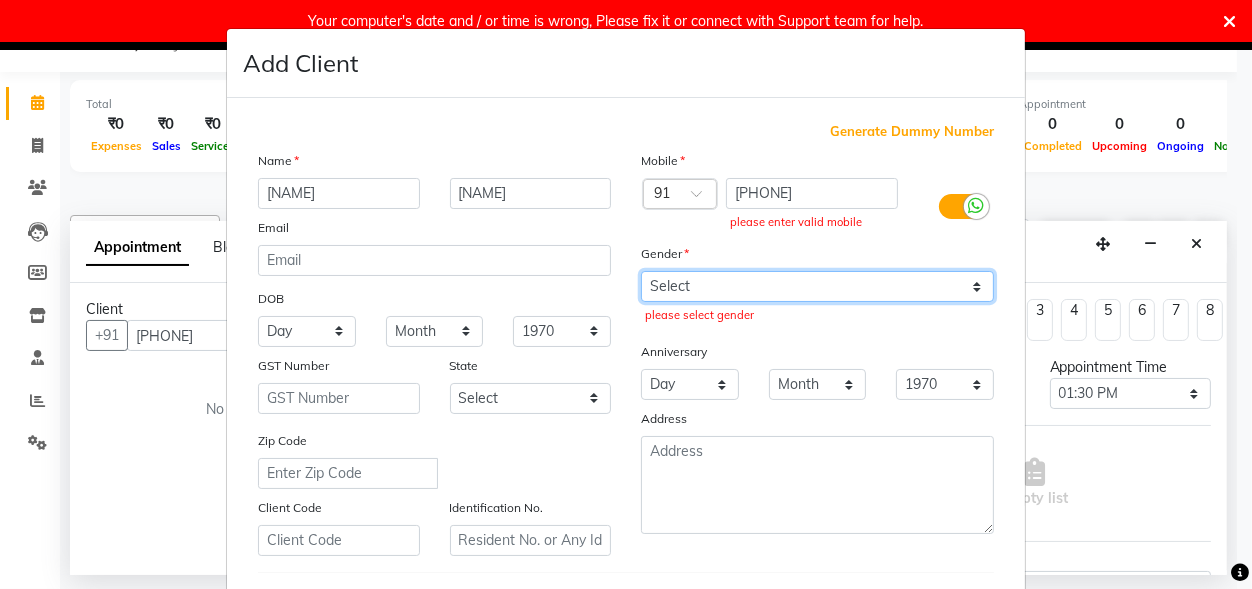 select on "male" 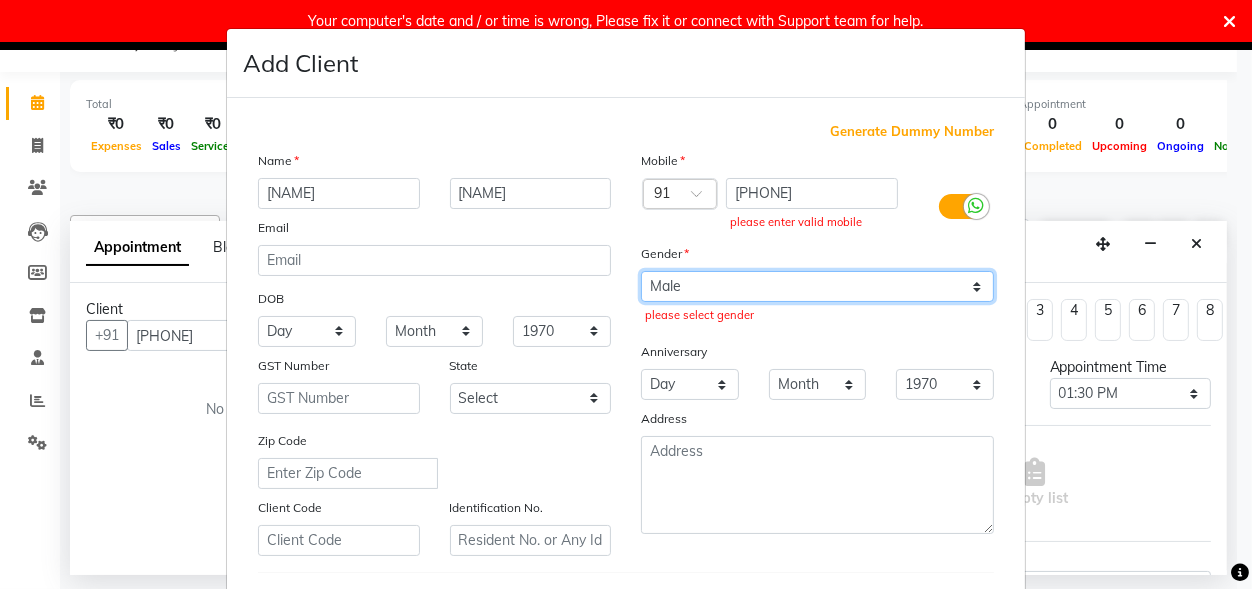 click on "Male" at bounding box center [0, 0] 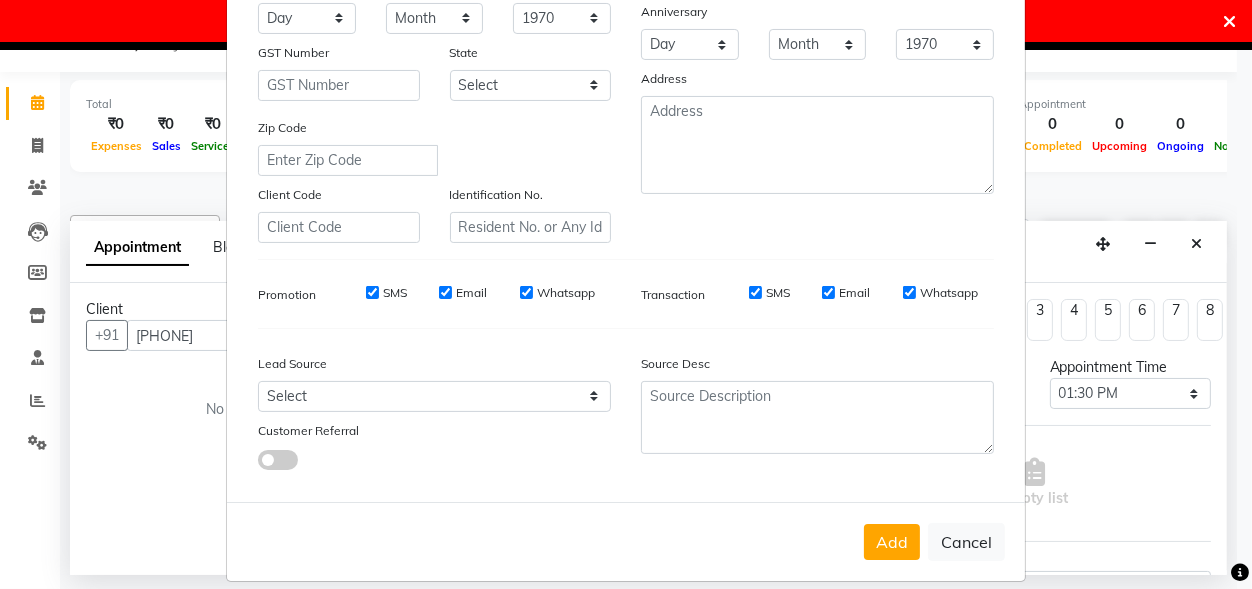 scroll, scrollTop: 331, scrollLeft: 0, axis: vertical 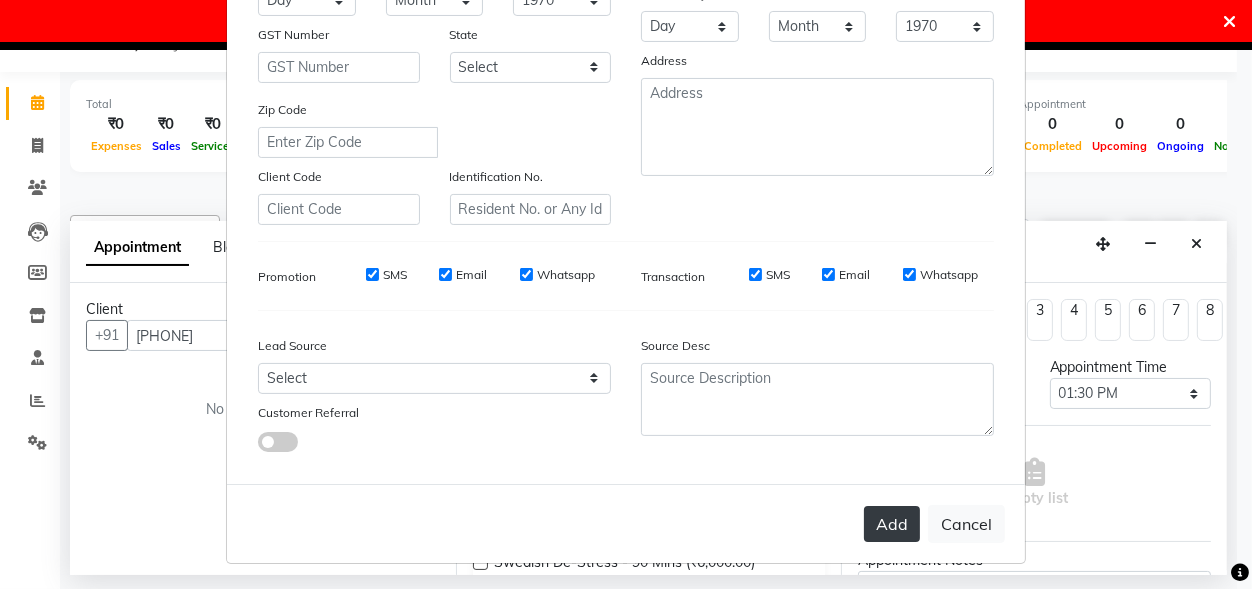 click on "Add" at bounding box center (892, 524) 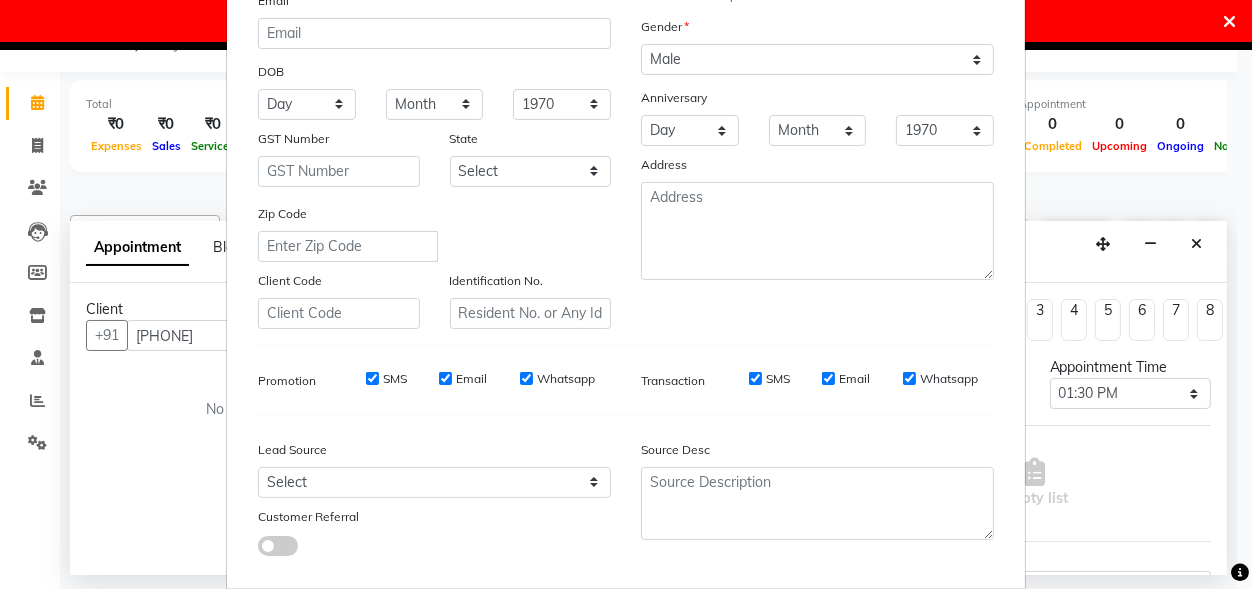 scroll, scrollTop: 0, scrollLeft: 0, axis: both 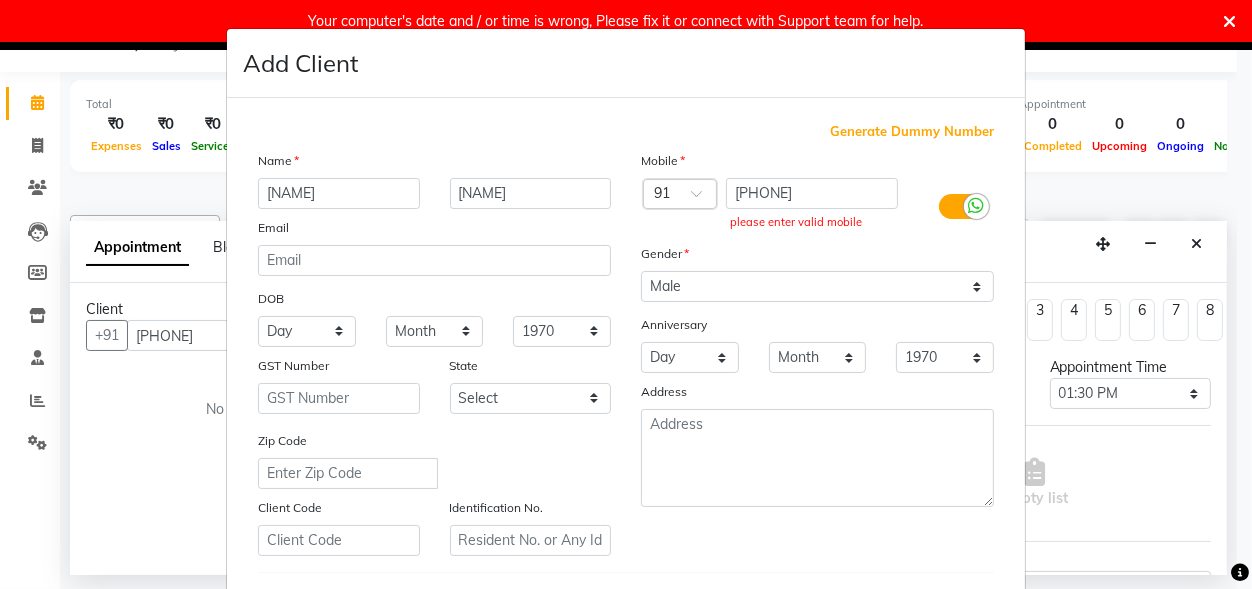 type 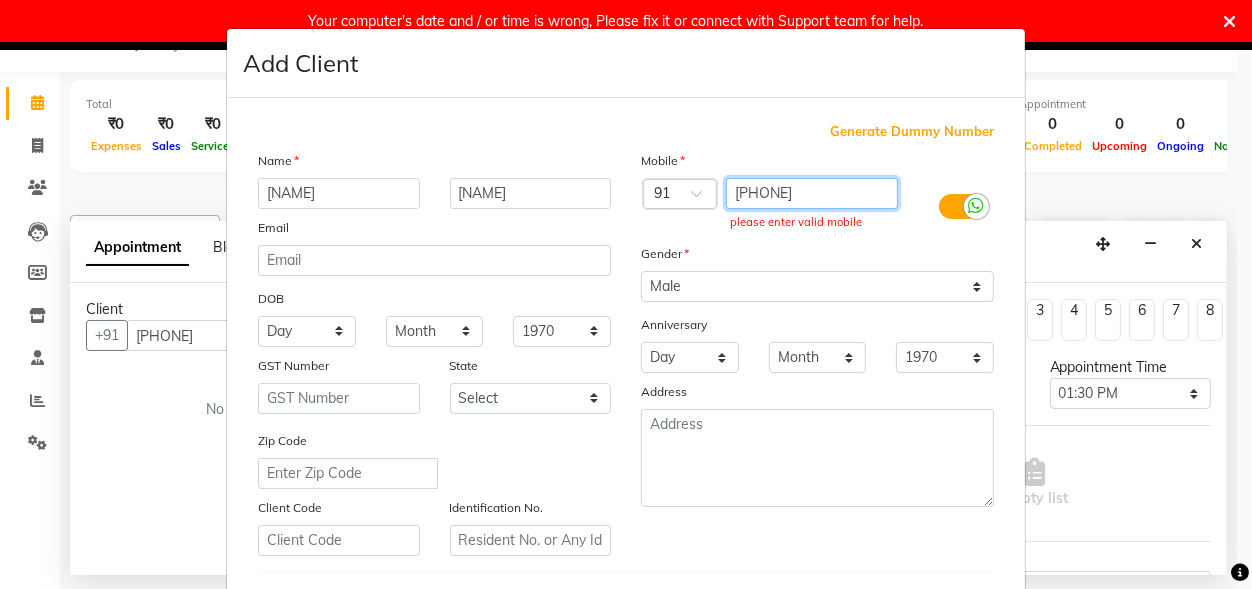 click on "+39339562586" at bounding box center (812, 193) 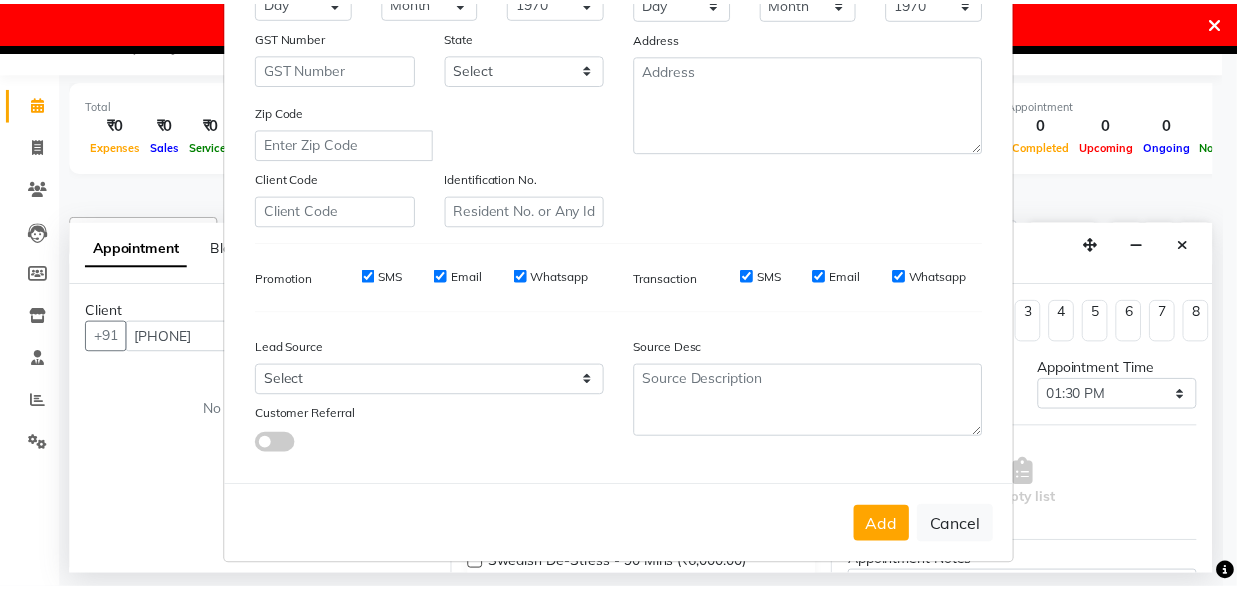 scroll, scrollTop: 331, scrollLeft: 0, axis: vertical 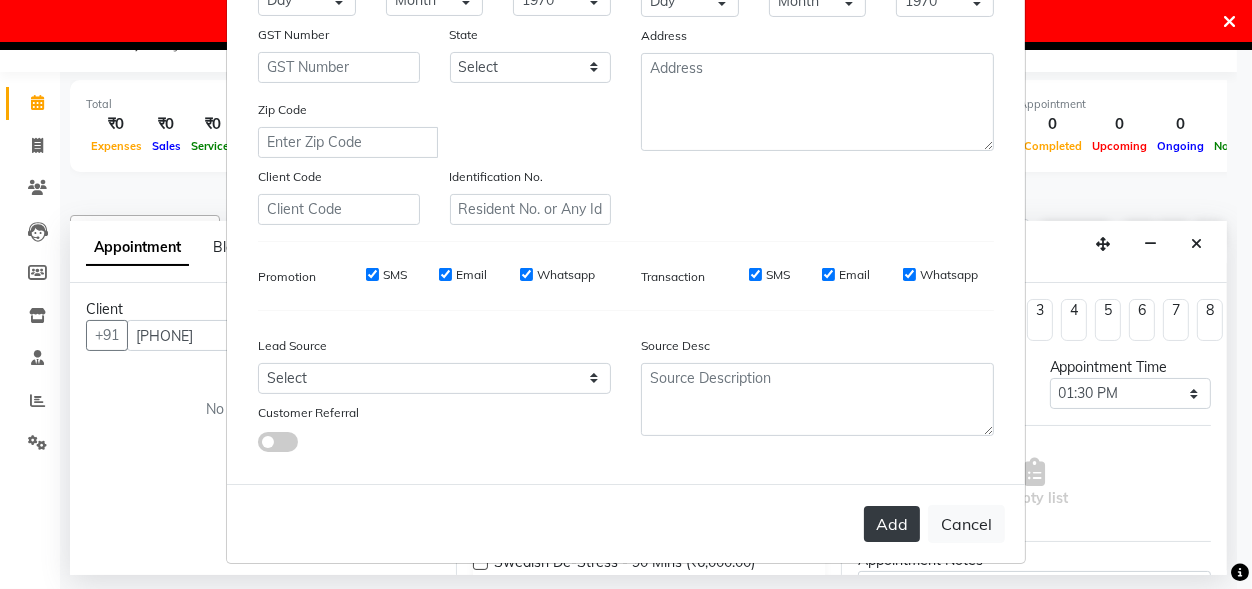 type on "[NUMBER]" 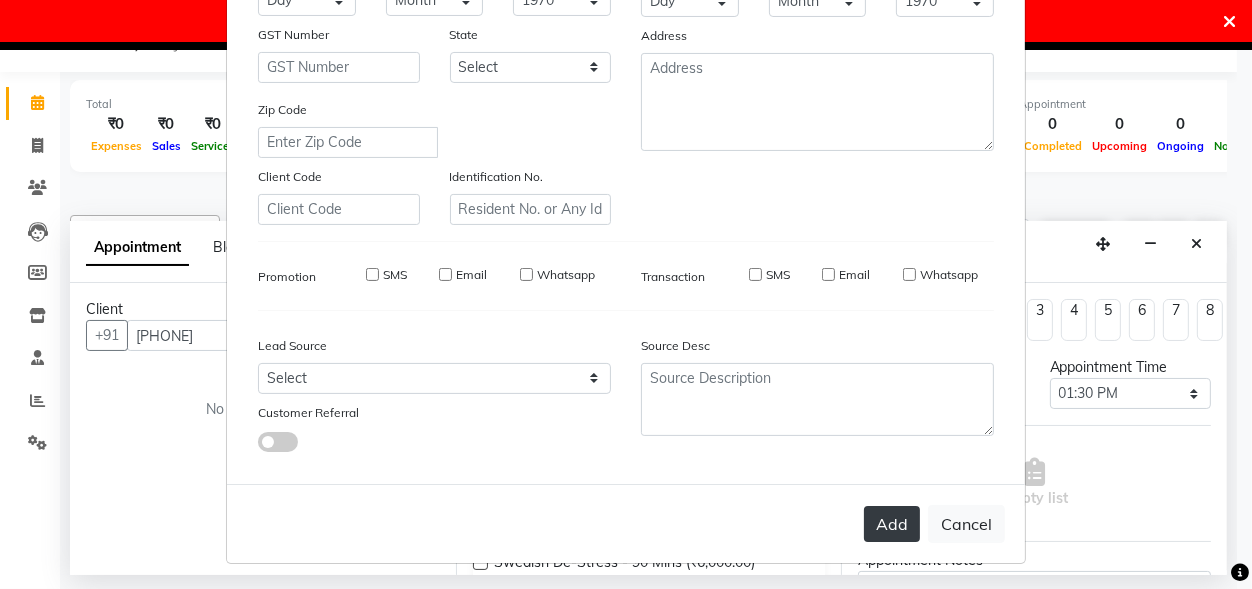 type on "[NUMBER]" 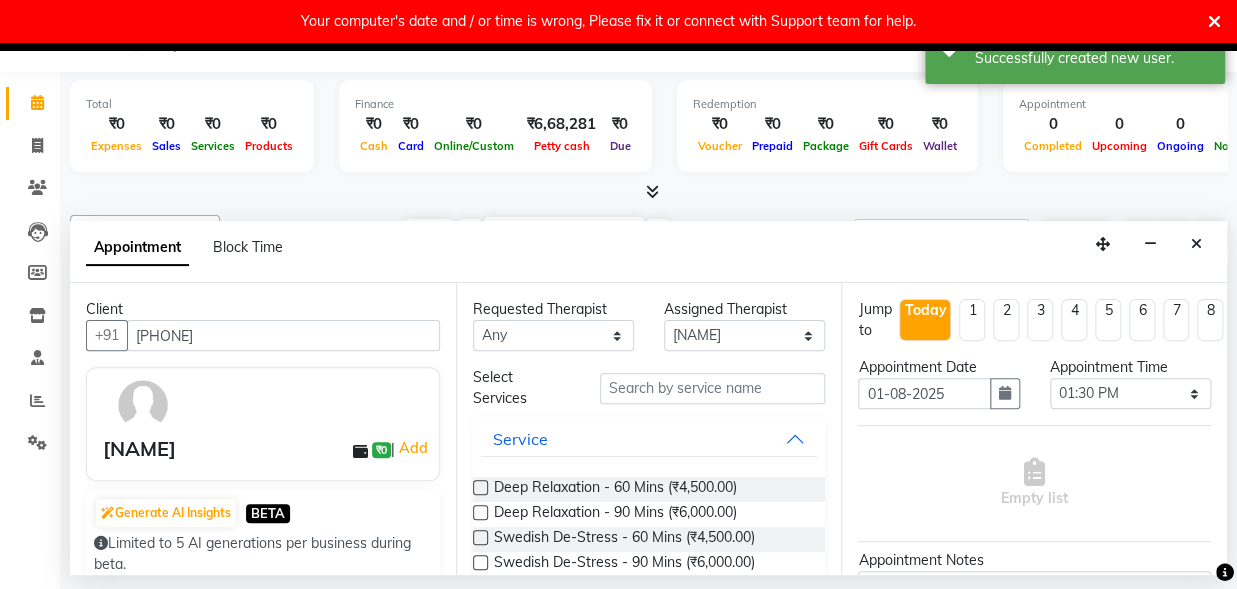 scroll, scrollTop: 209, scrollLeft: 0, axis: vertical 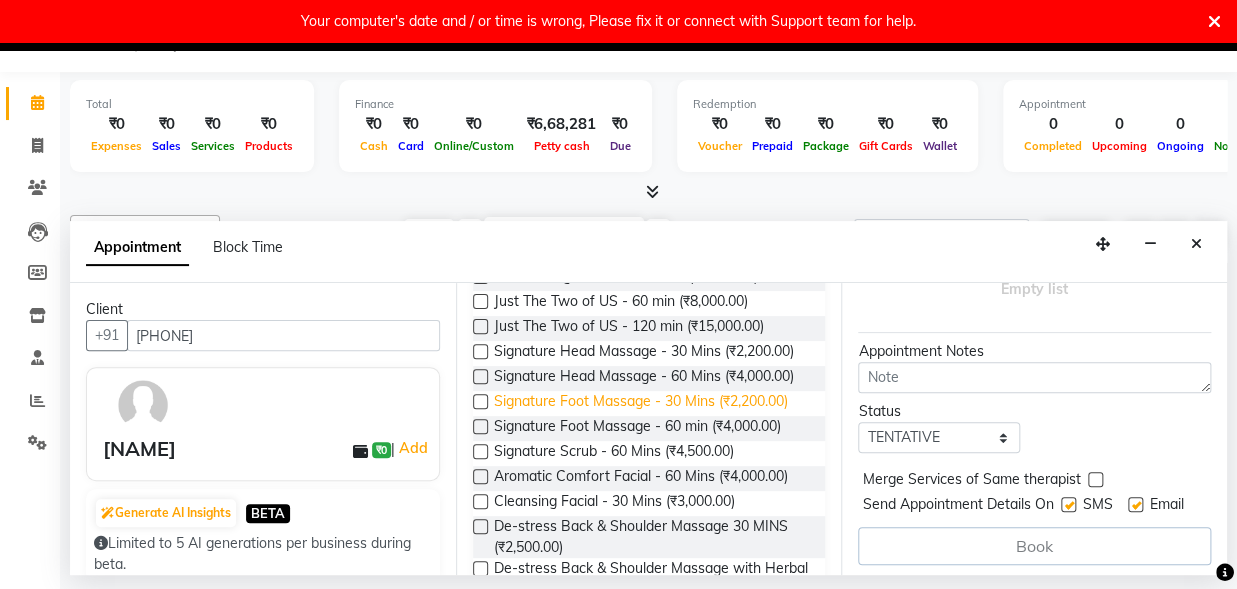click on "Signature Foot Massage - 30 Mins (₹2,200.00)" at bounding box center [641, 403] 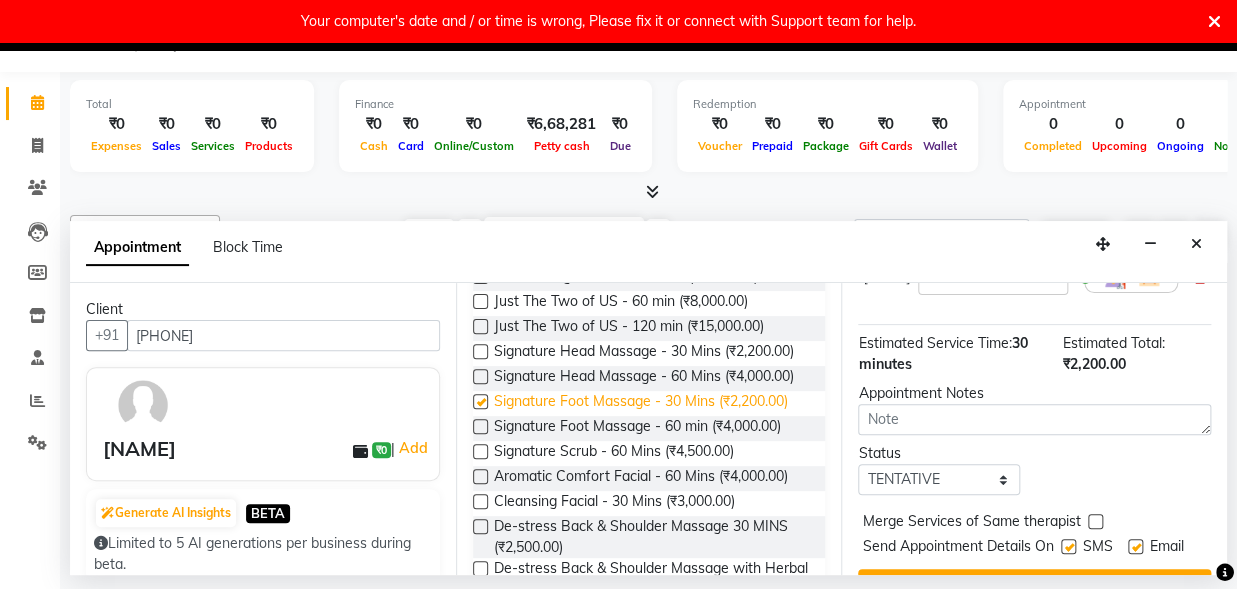 checkbox on "false" 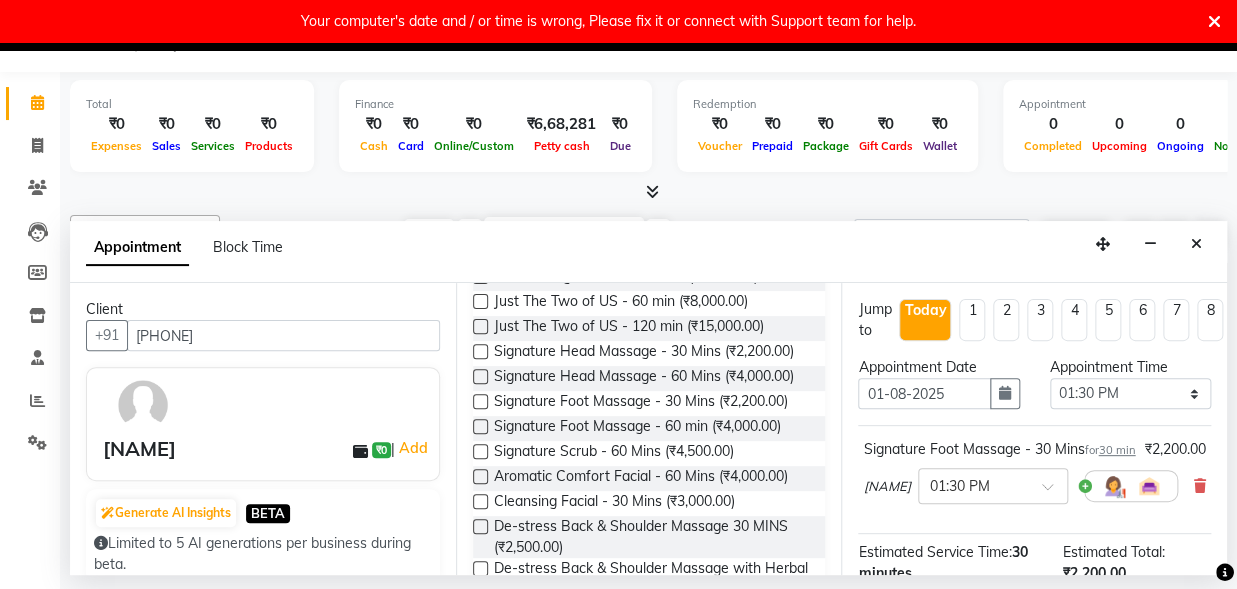scroll, scrollTop: 311, scrollLeft: 0, axis: vertical 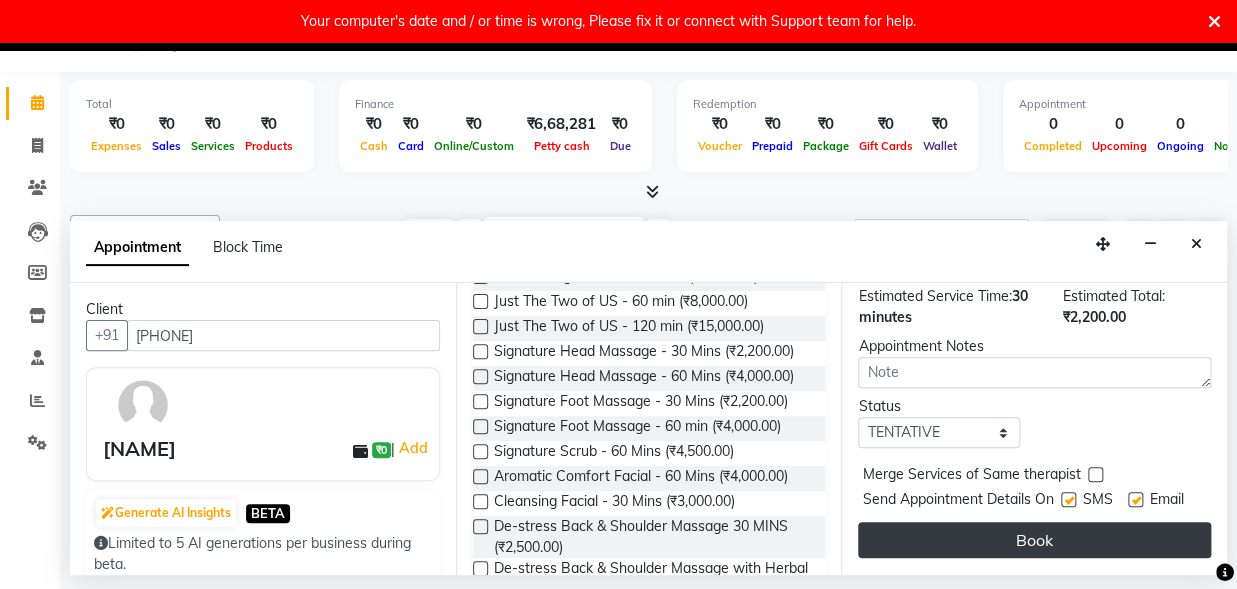 click on "Book" at bounding box center (1034, 540) 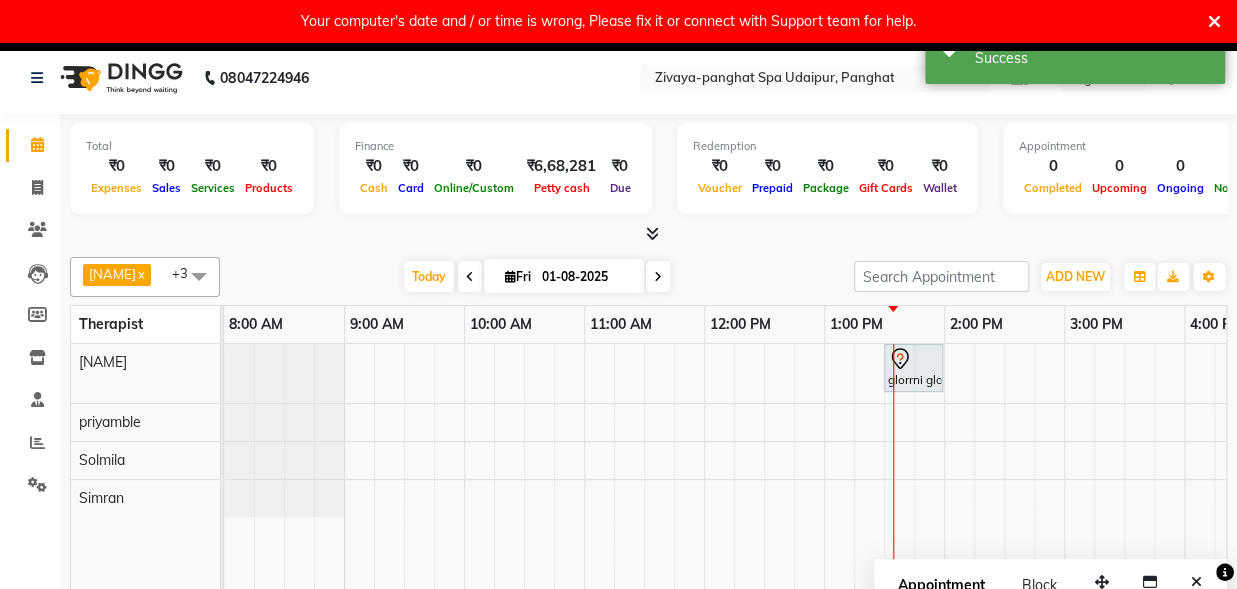 scroll, scrollTop: 0, scrollLeft: 0, axis: both 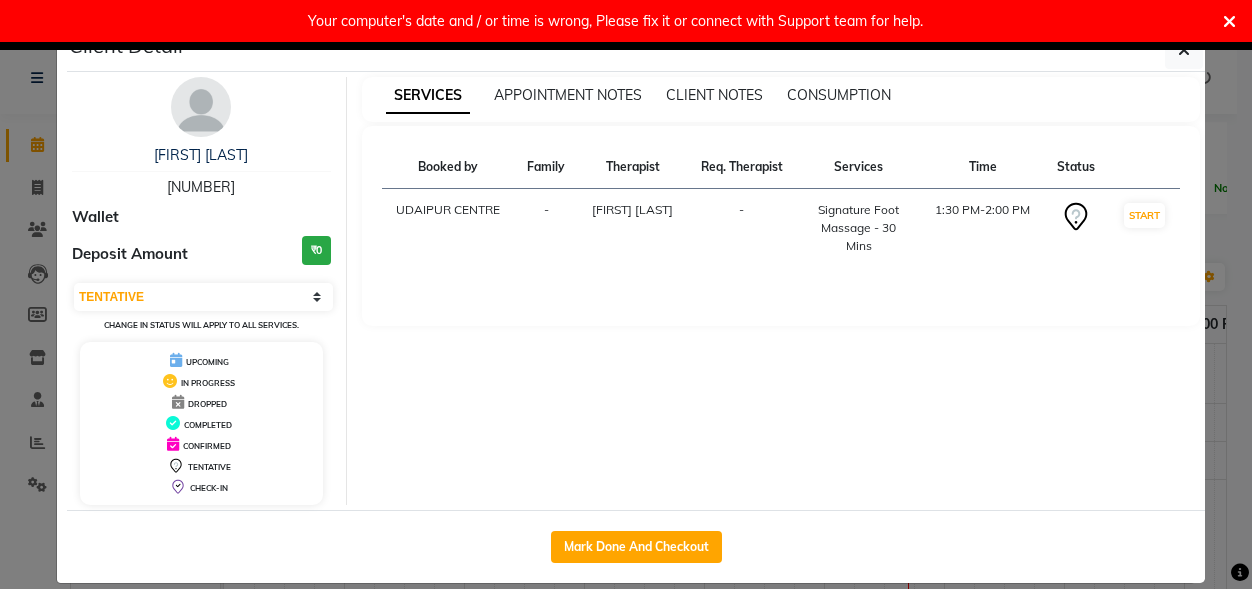 select on "7" 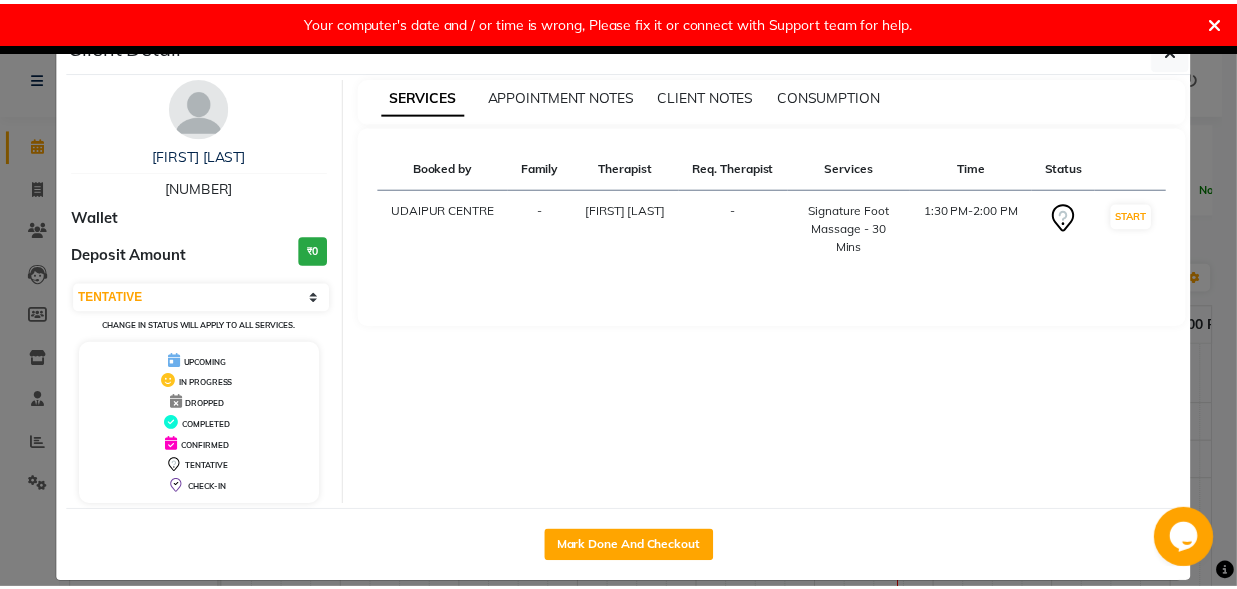 scroll, scrollTop: 0, scrollLeft: 0, axis: both 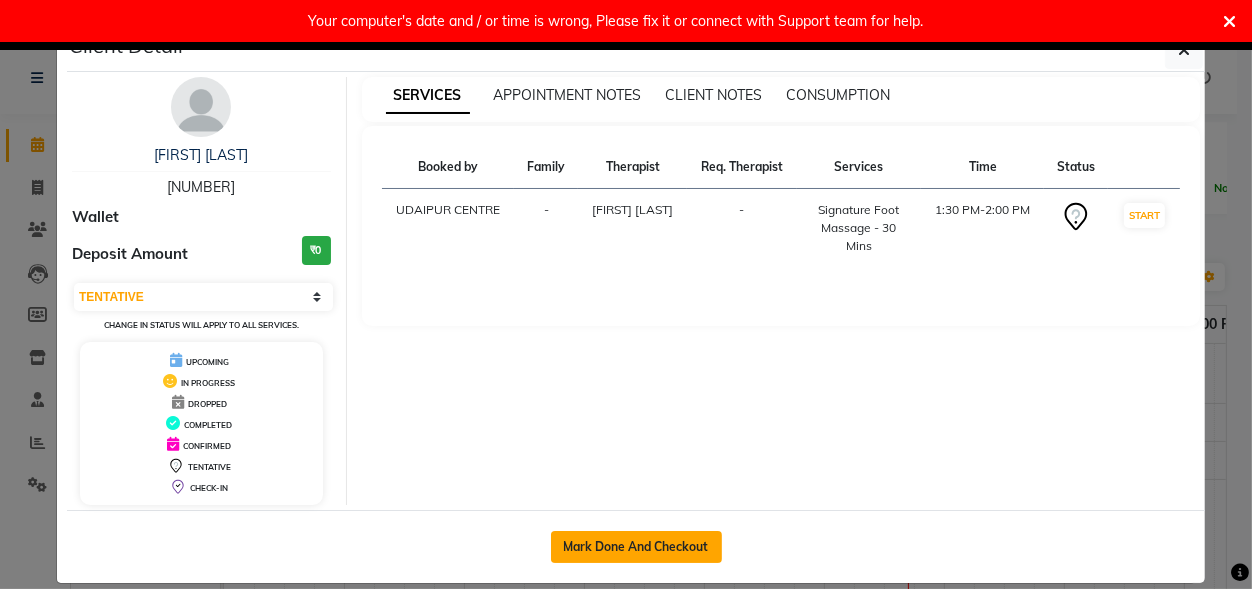 click on "Mark Done And Checkout" 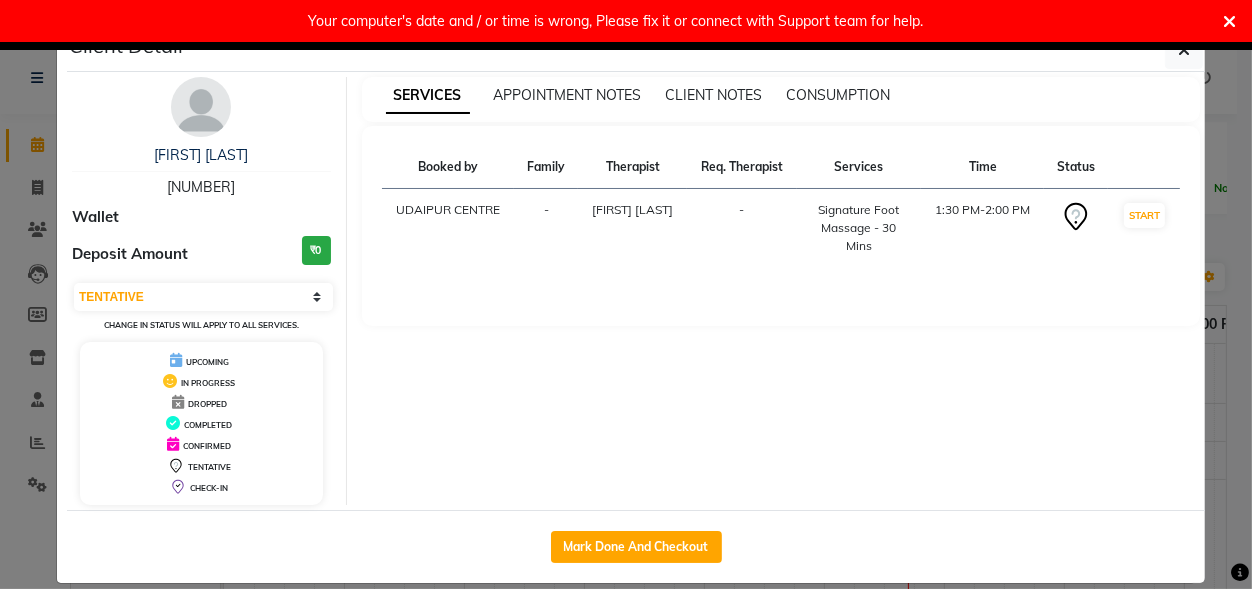 select on "6945" 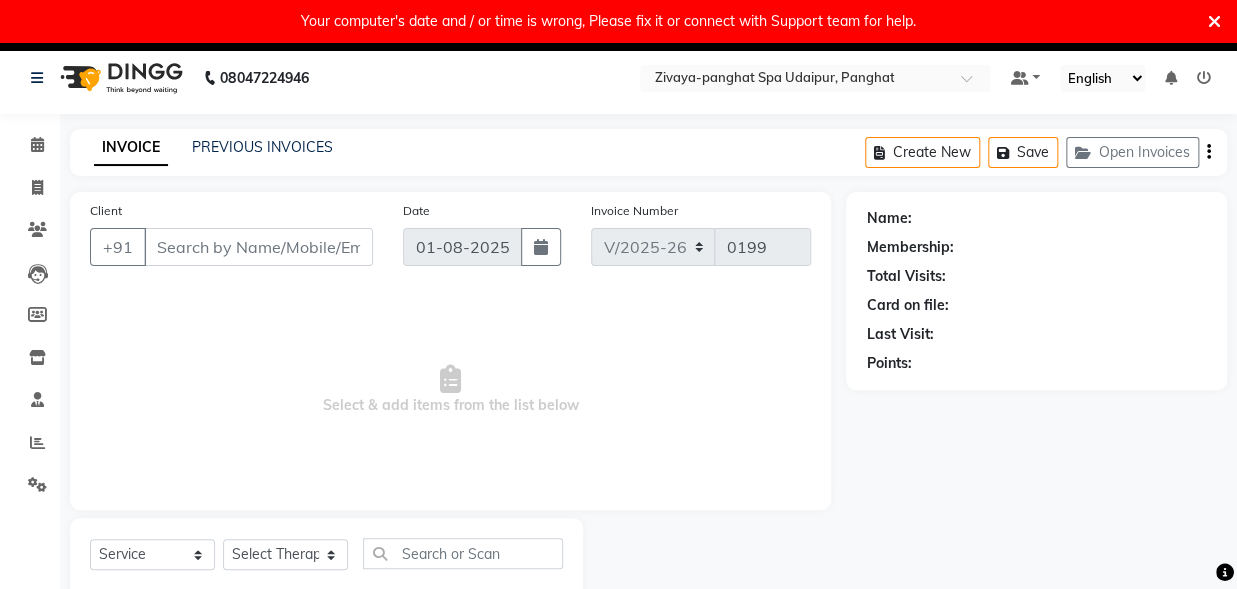 type on "[NUMBER]" 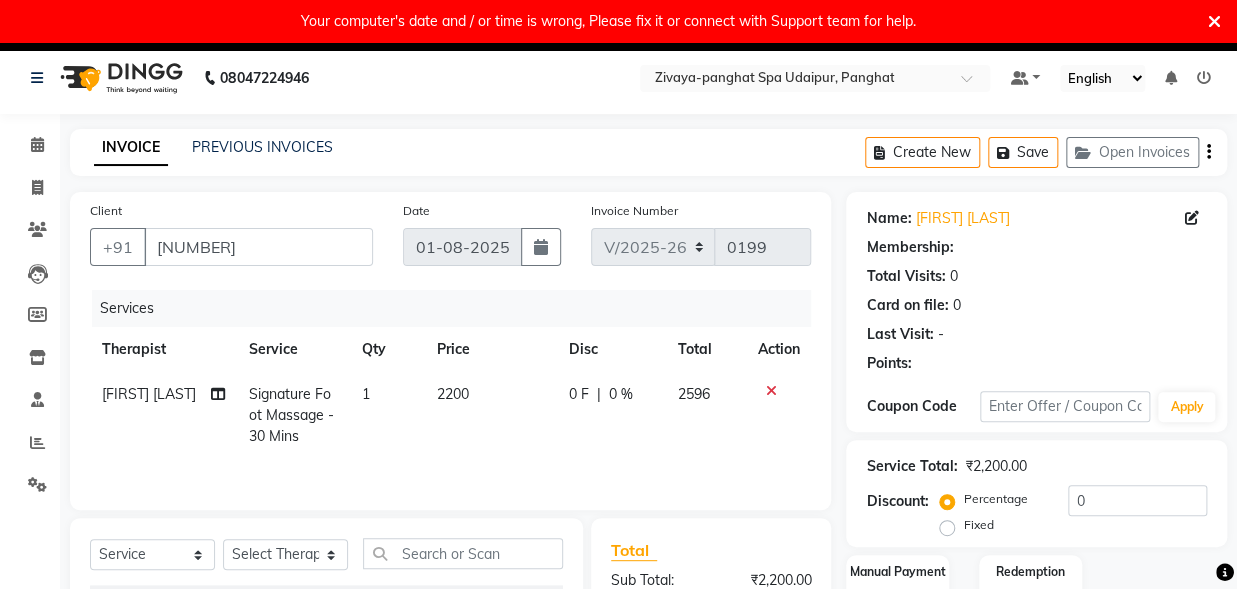 scroll, scrollTop: 53, scrollLeft: 0, axis: vertical 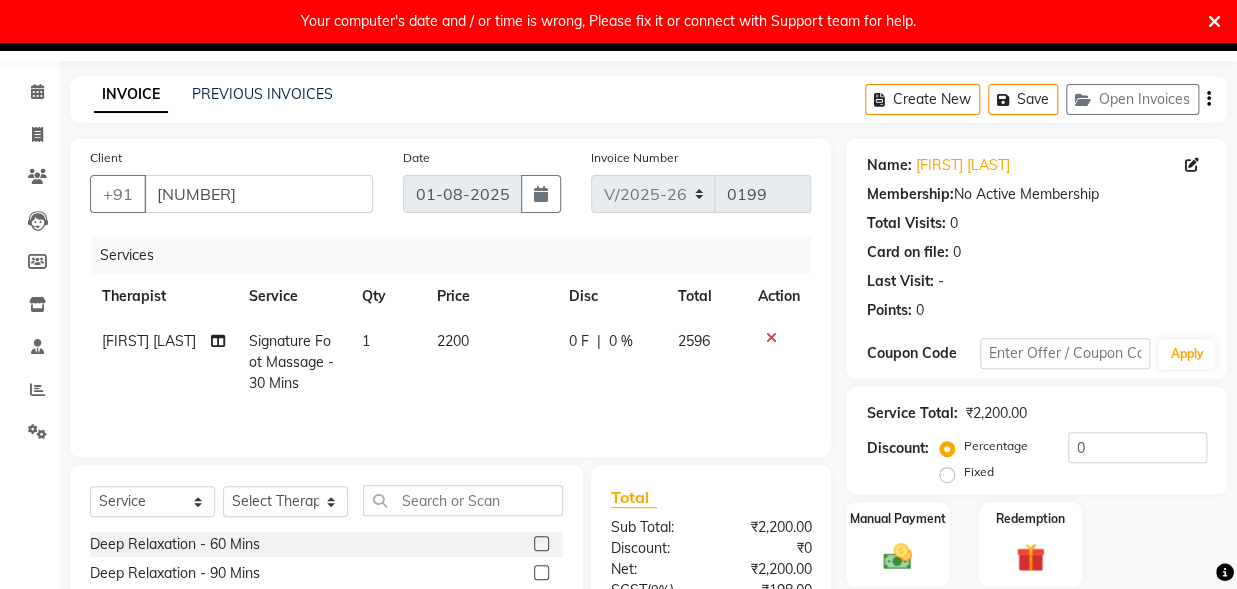 click on "Fixed" 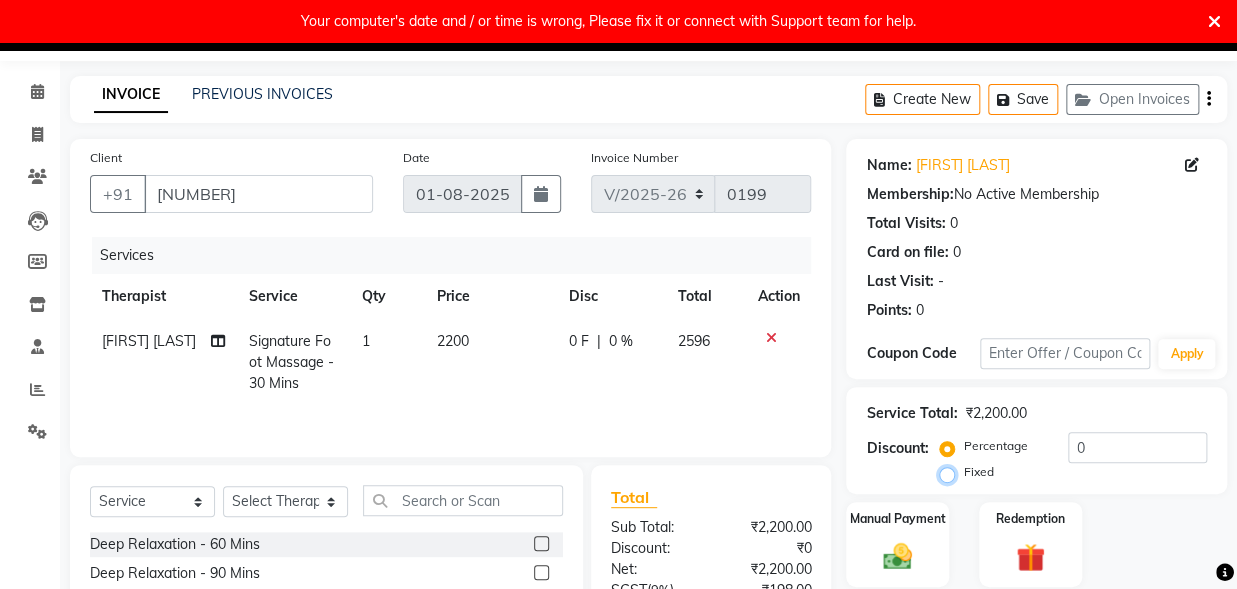 click on "Fixed" at bounding box center [951, 472] 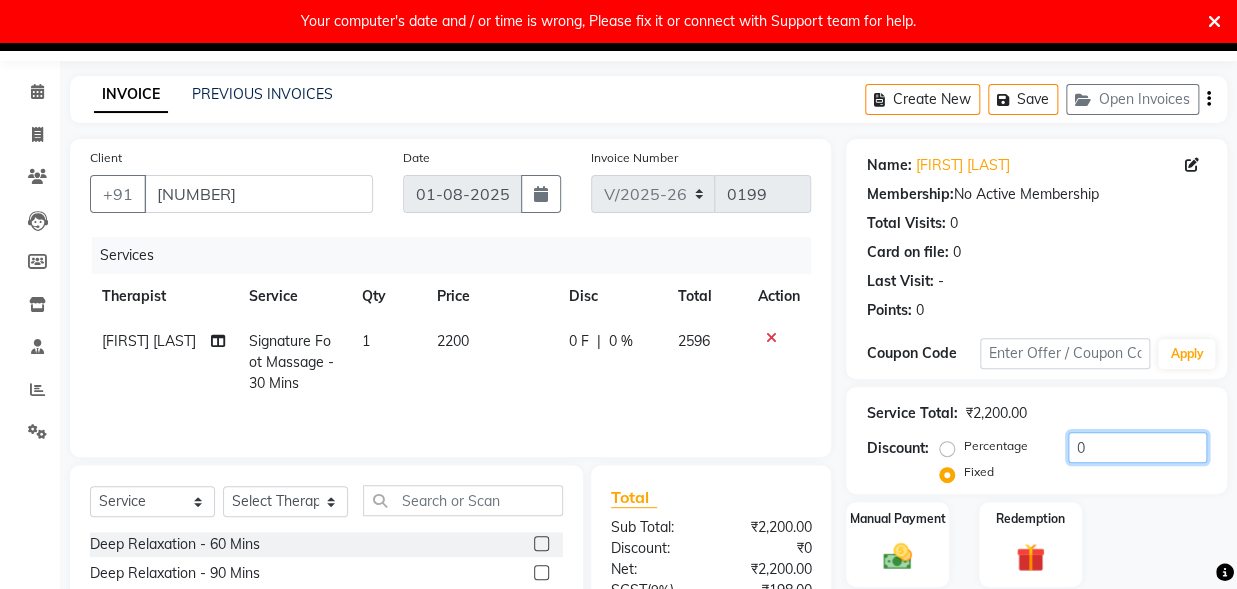 click on "0" 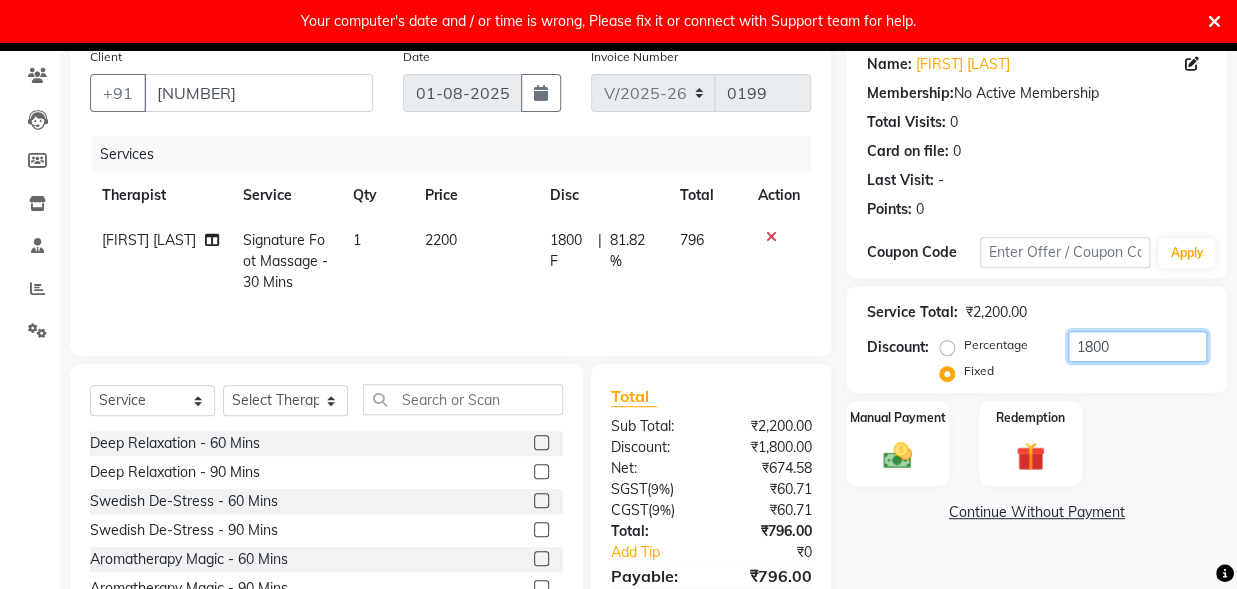 scroll, scrollTop: 253, scrollLeft: 0, axis: vertical 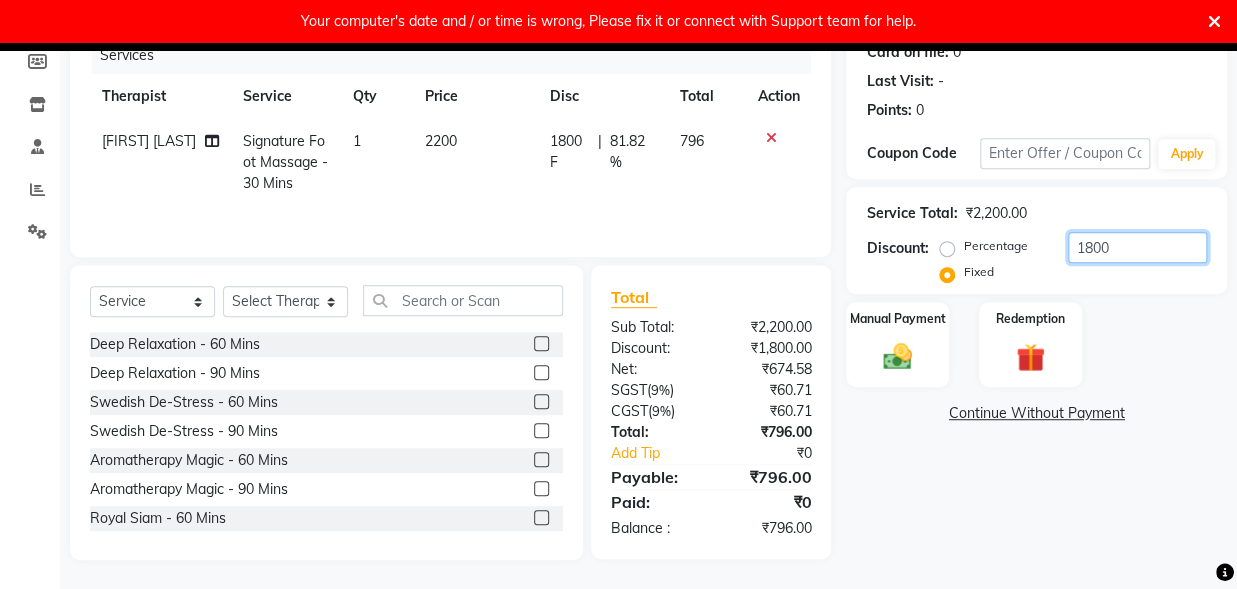 click on "1800" 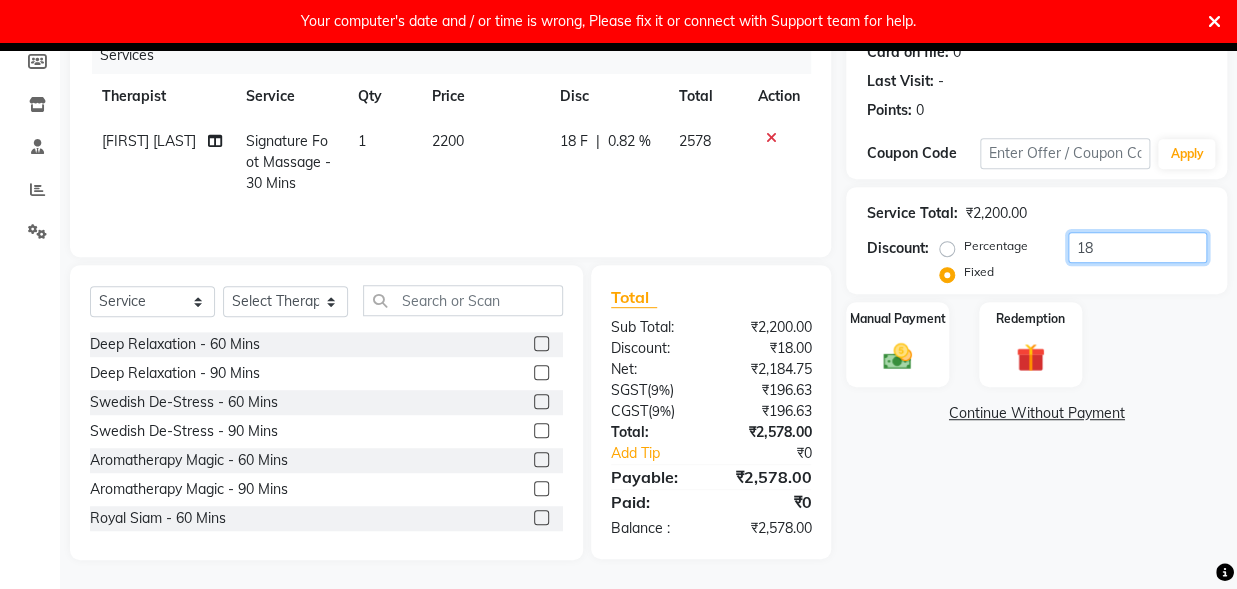 type on "1" 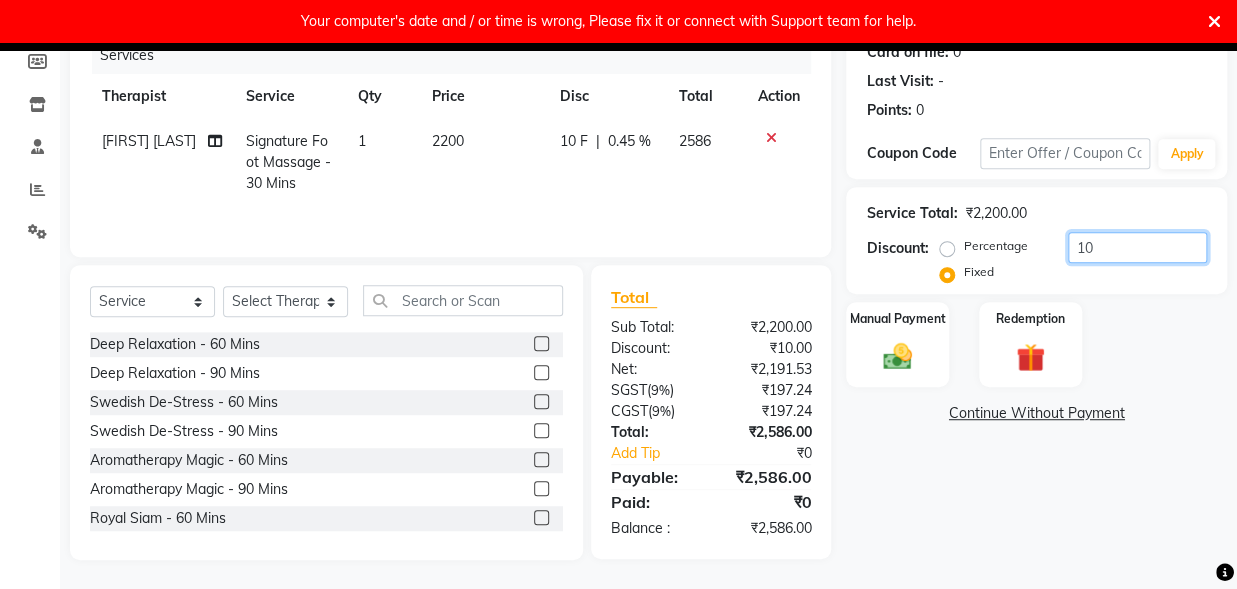 type on "1" 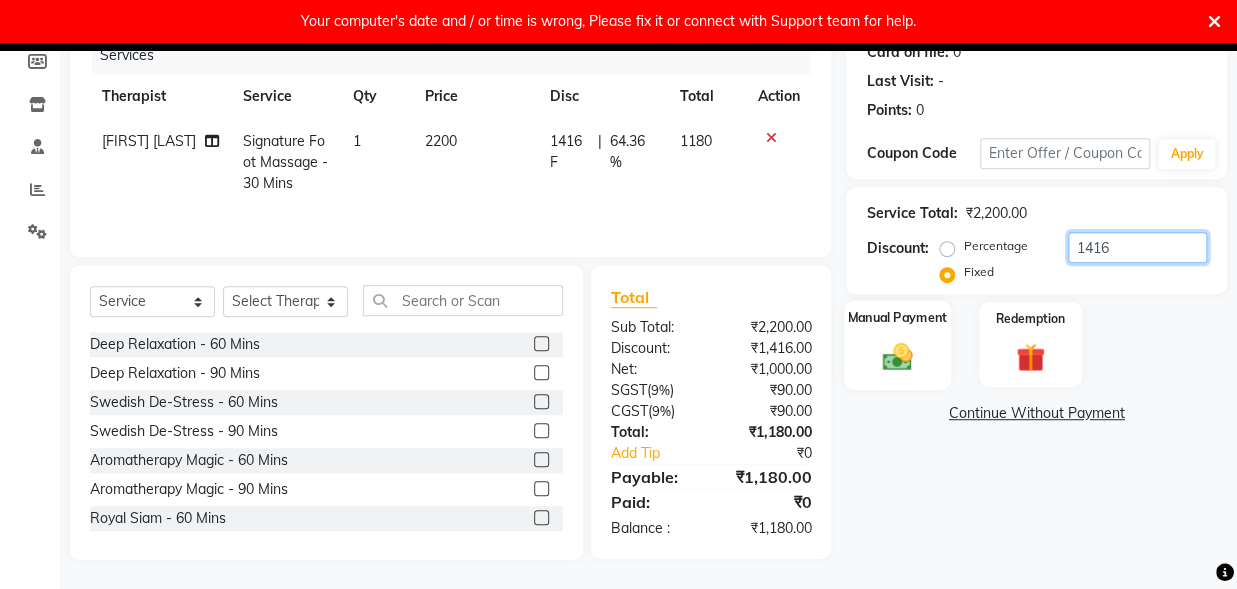 type on "1416" 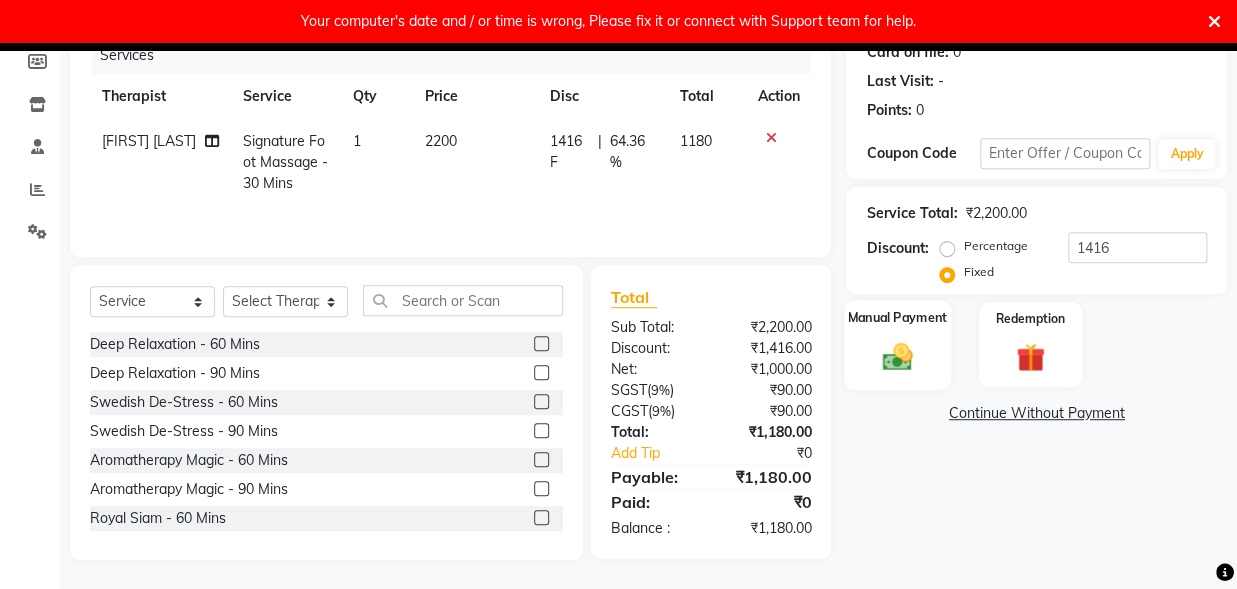 click 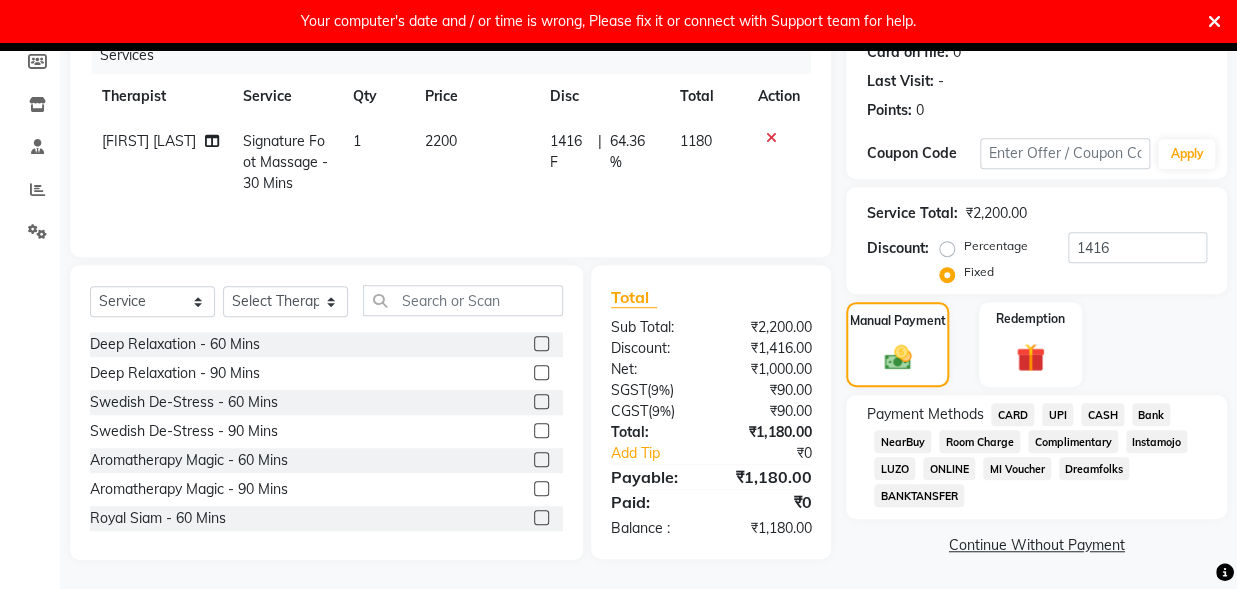 click on "CASH" 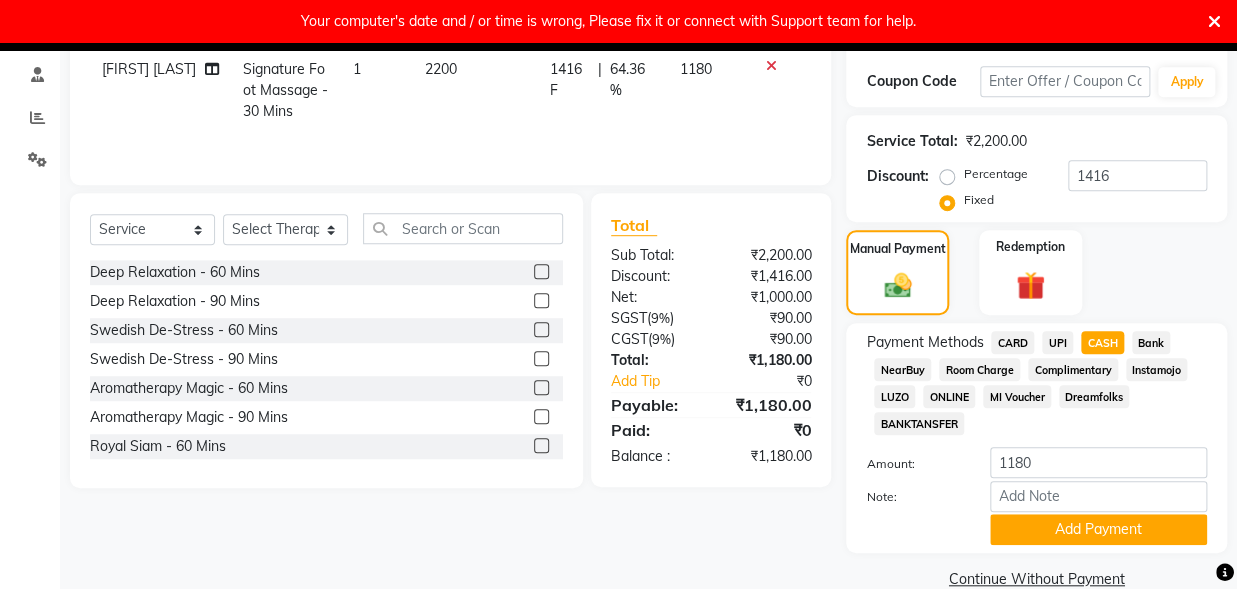 scroll, scrollTop: 358, scrollLeft: 0, axis: vertical 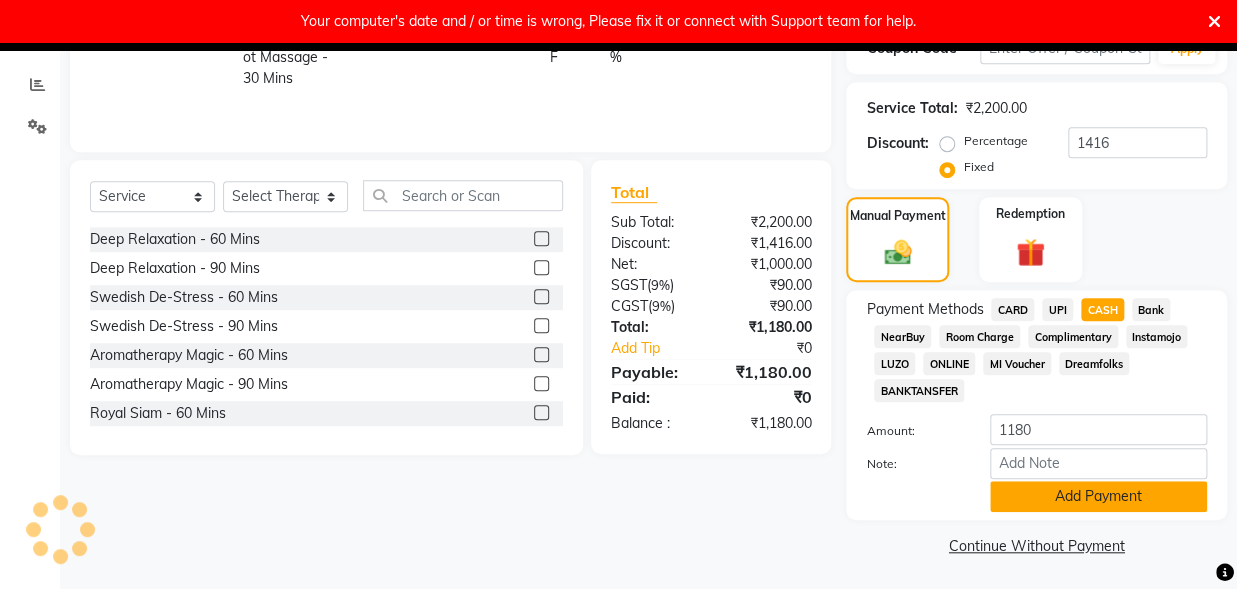 click on "Add Payment" 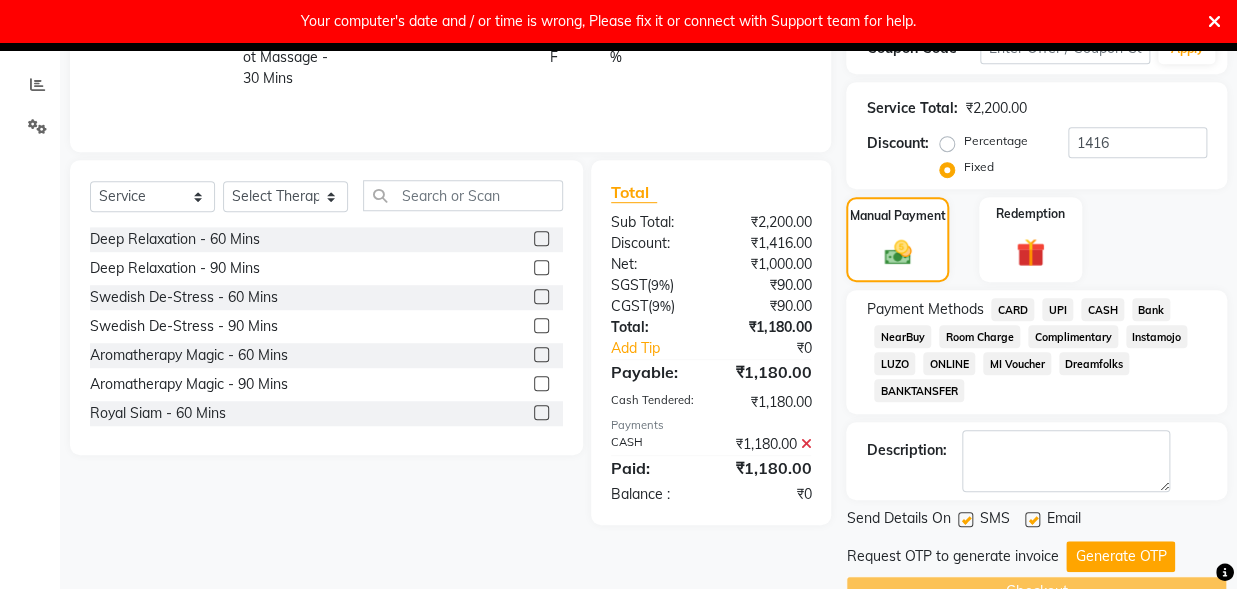 scroll, scrollTop: 405, scrollLeft: 0, axis: vertical 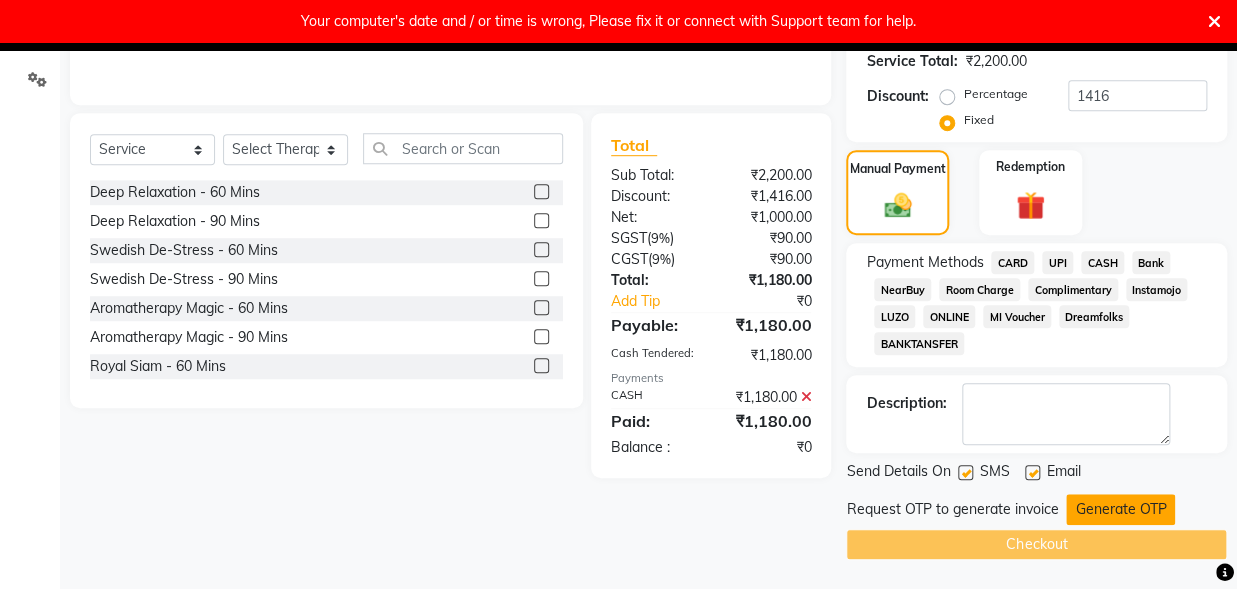 click on "Generate OTP" 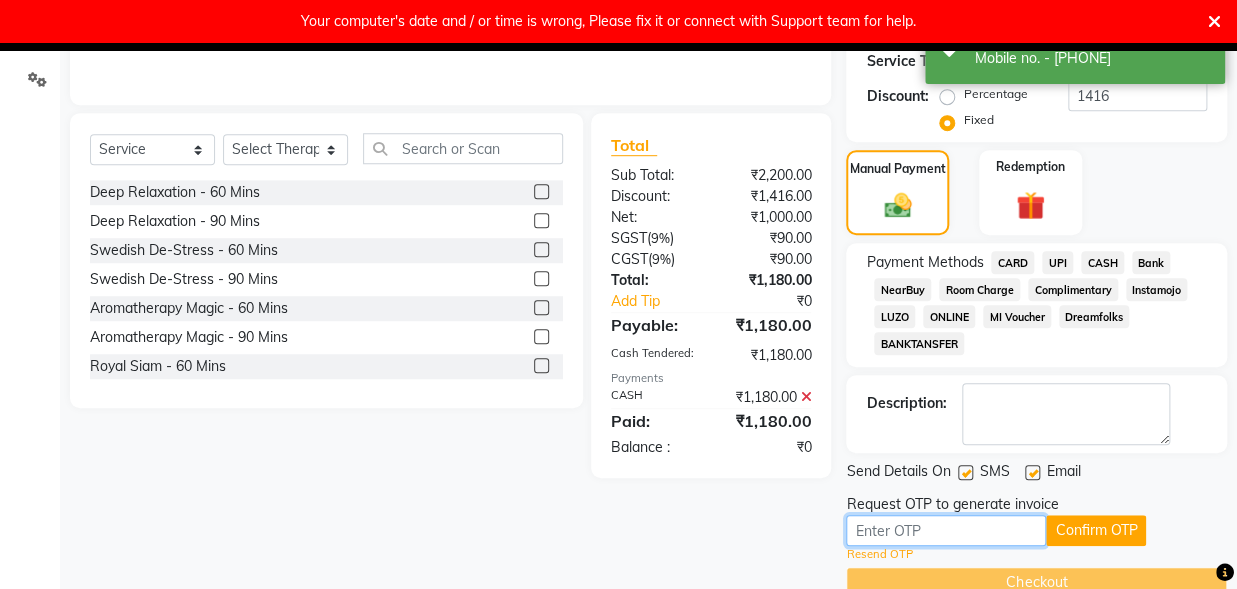 click at bounding box center [946, 530] 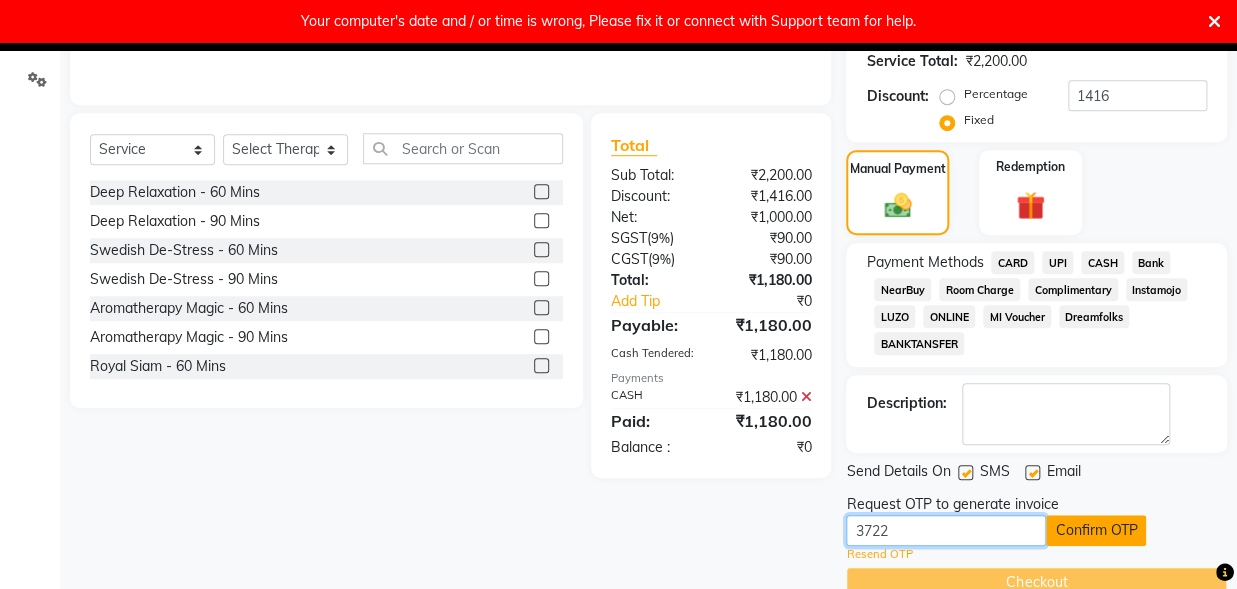 type on "3722" 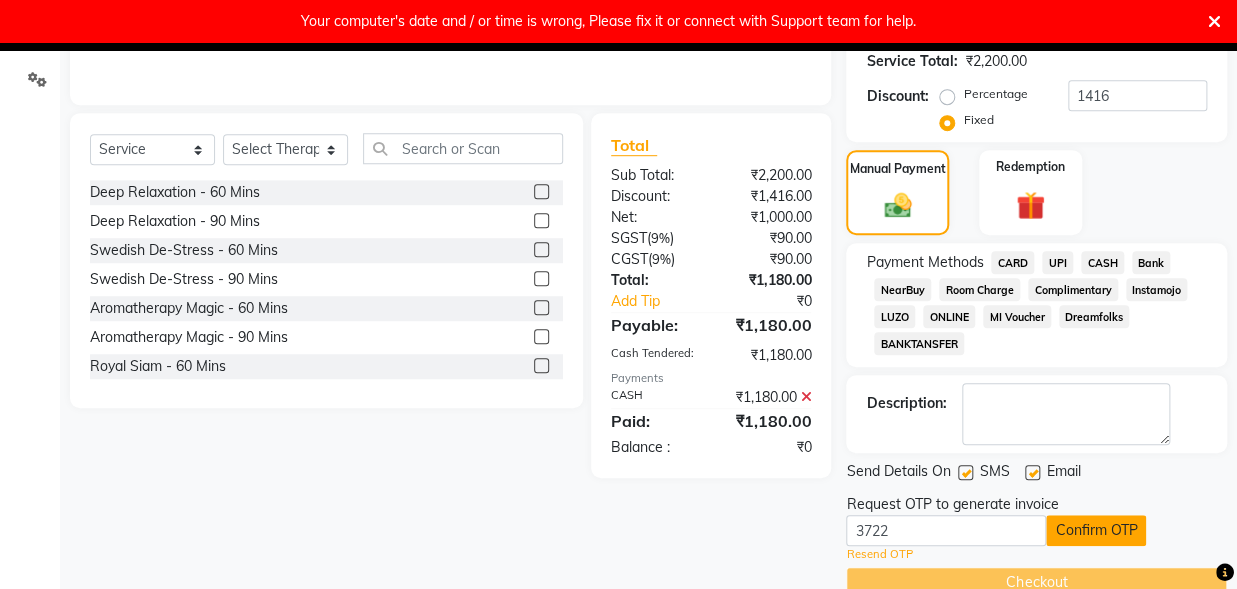 click on "Confirm OTP" 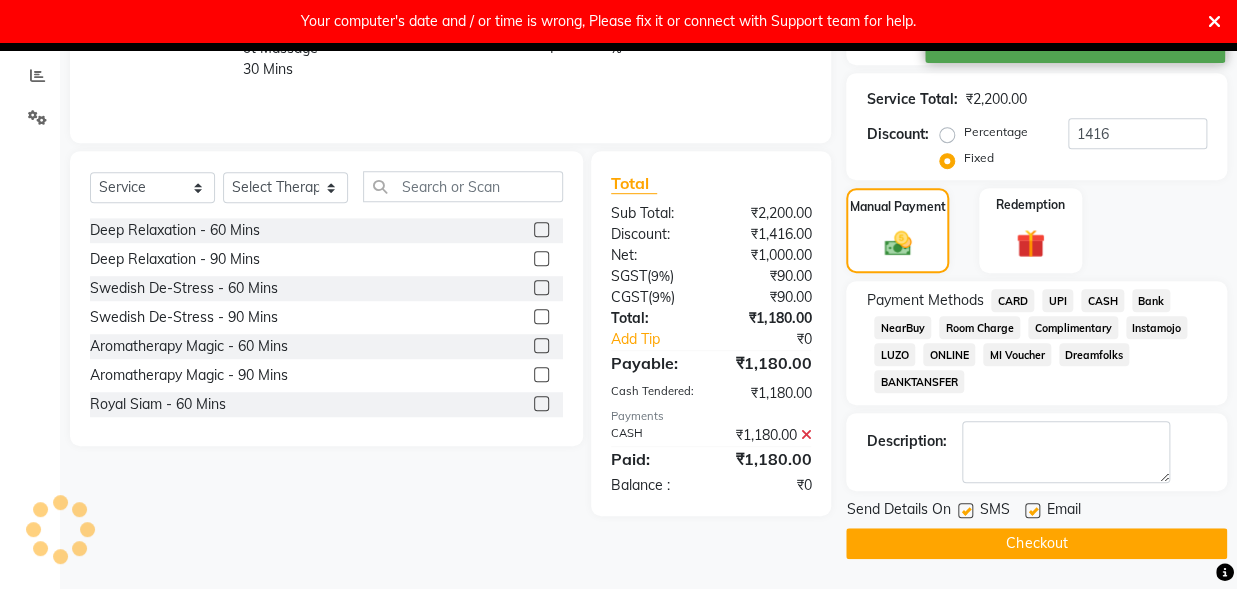 scroll, scrollTop: 366, scrollLeft: 0, axis: vertical 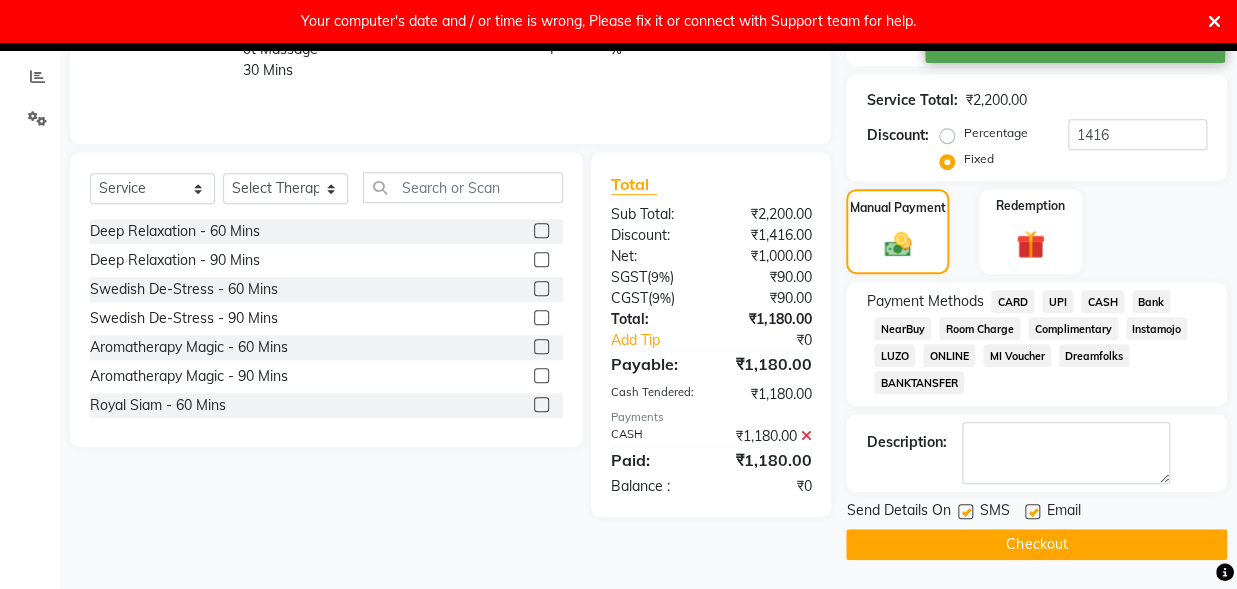click on "Checkout" 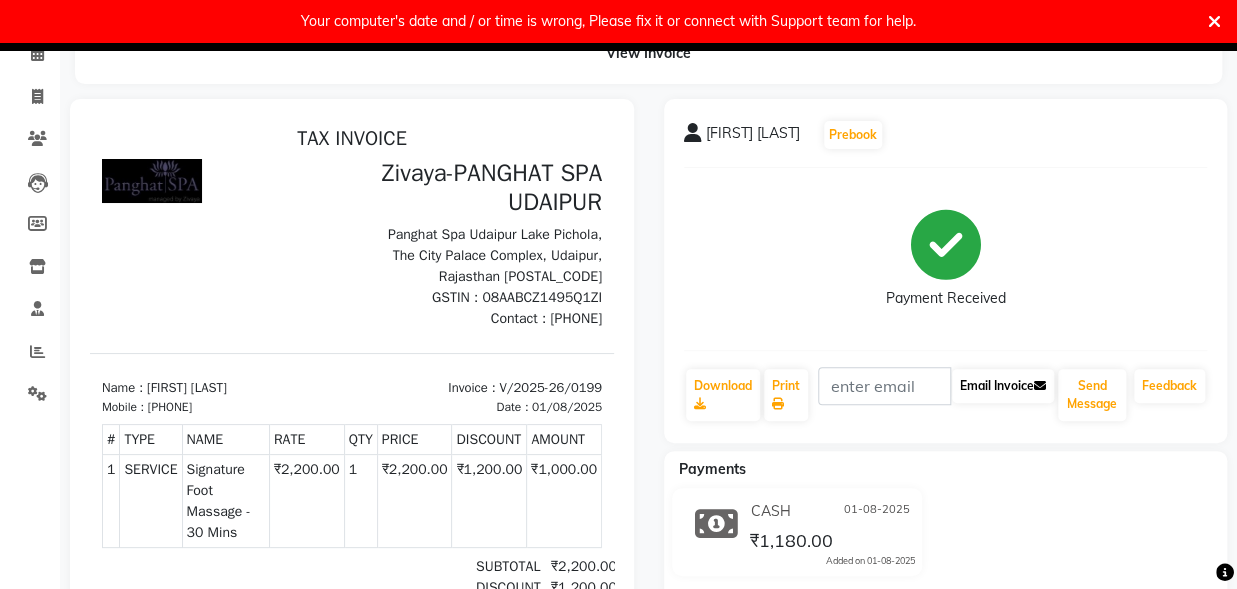 scroll, scrollTop: 220, scrollLeft: 0, axis: vertical 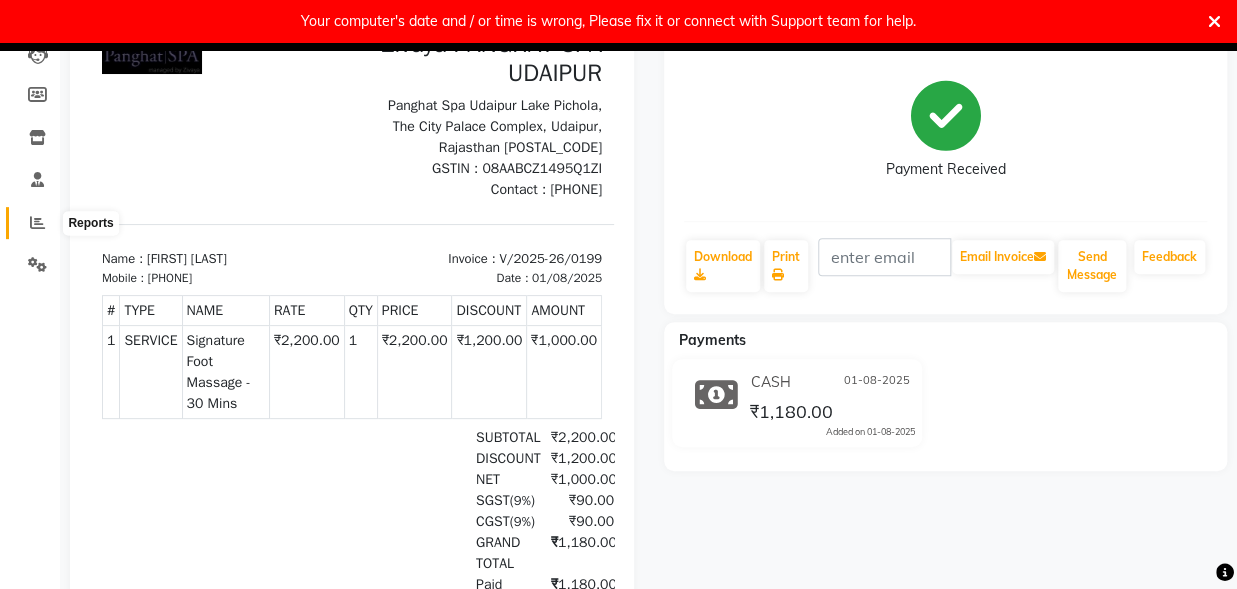 click 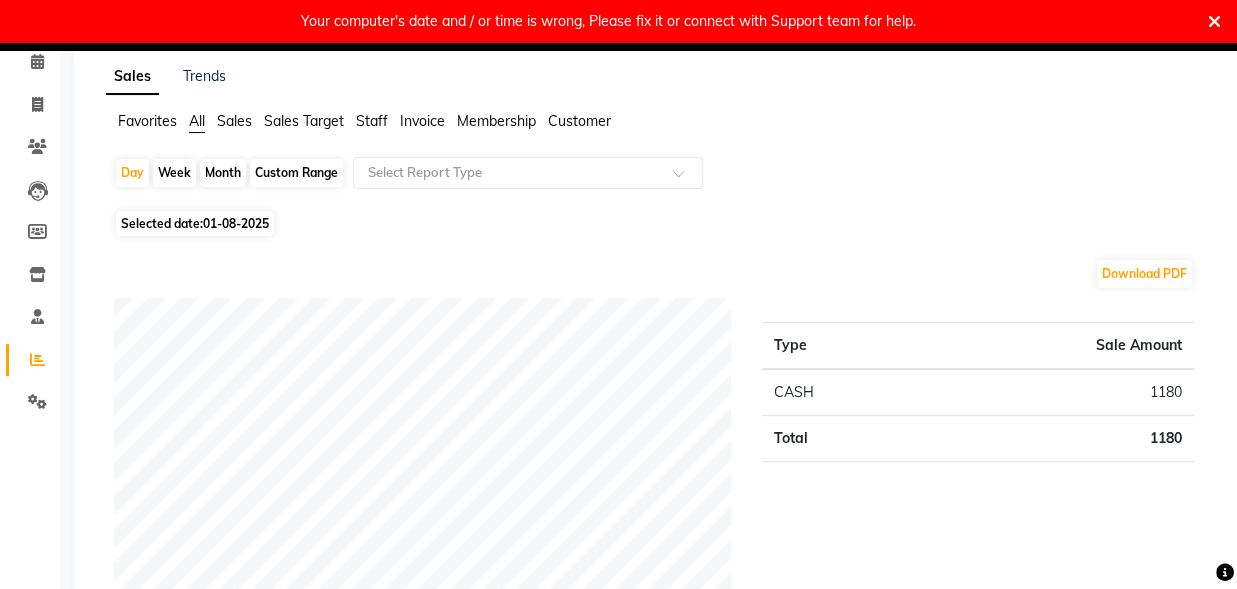 scroll, scrollTop: 42, scrollLeft: 0, axis: vertical 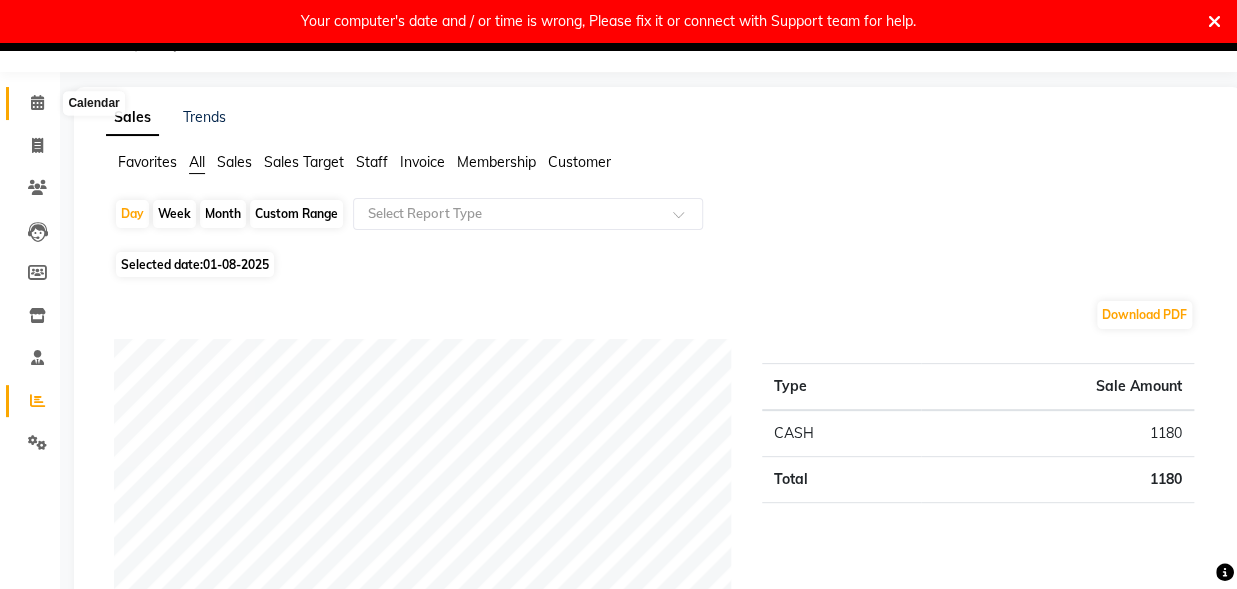 click 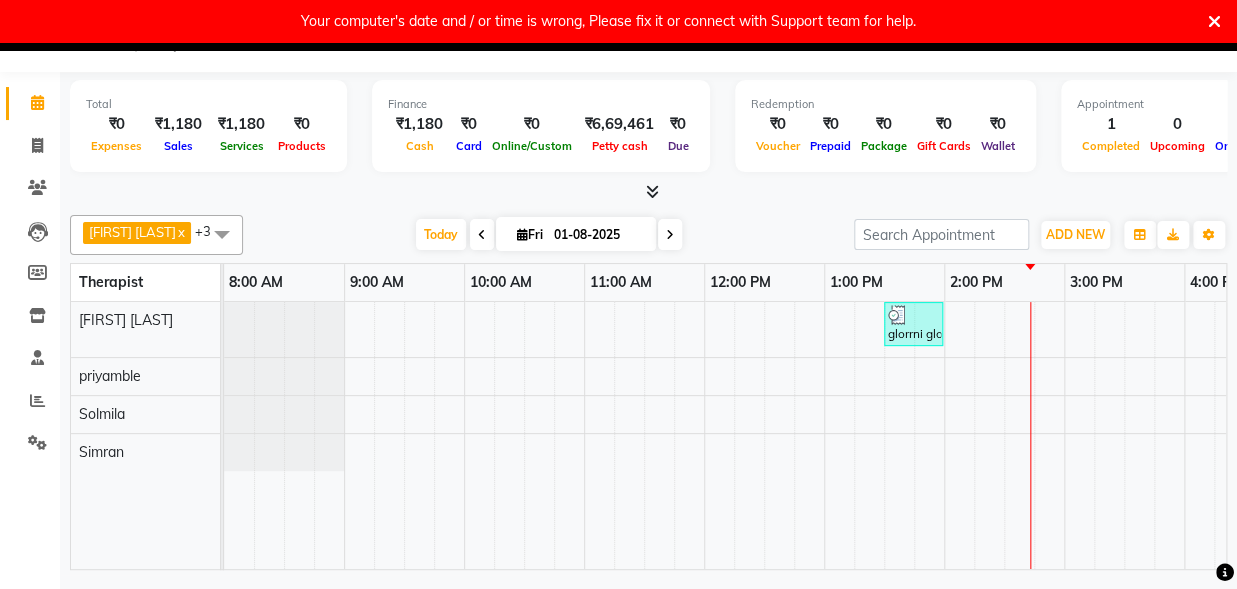 scroll, scrollTop: 0, scrollLeft: 173, axis: horizontal 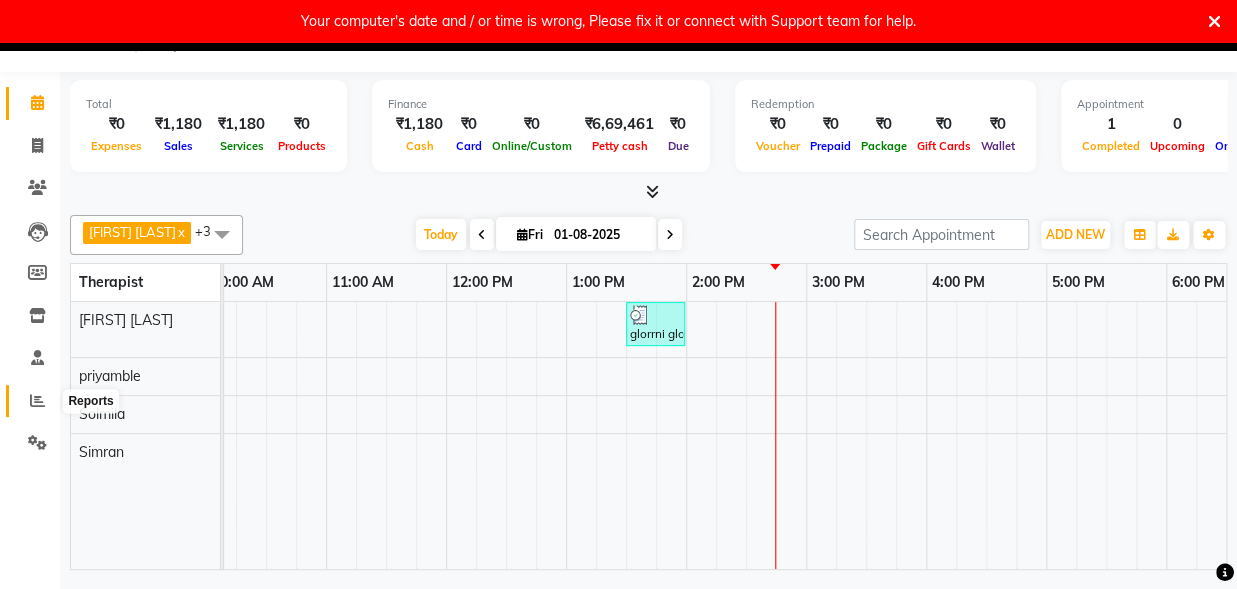 click 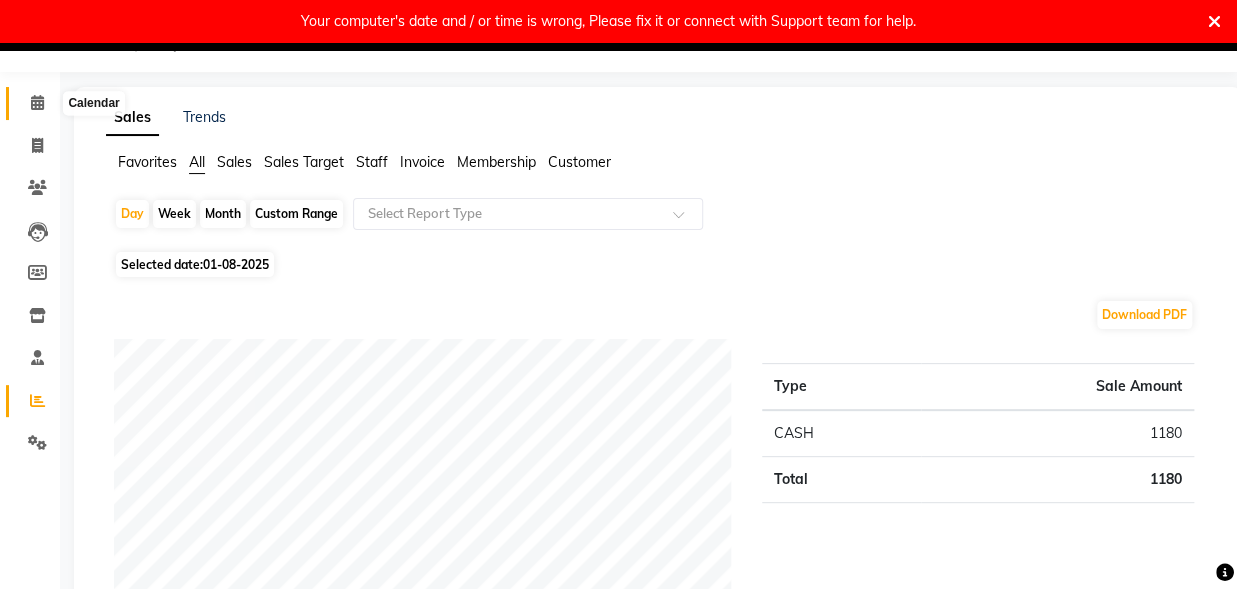 drag, startPoint x: 34, startPoint y: 93, endPoint x: 38, endPoint y: 105, distance: 12.649111 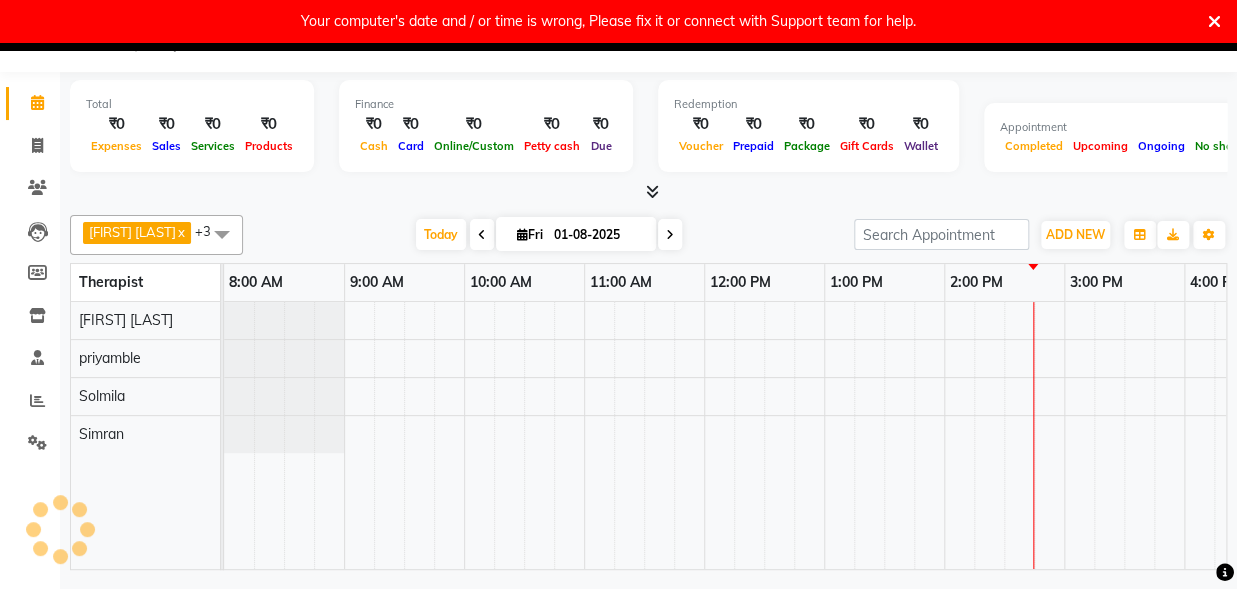 scroll, scrollTop: 0, scrollLeft: 721, axis: horizontal 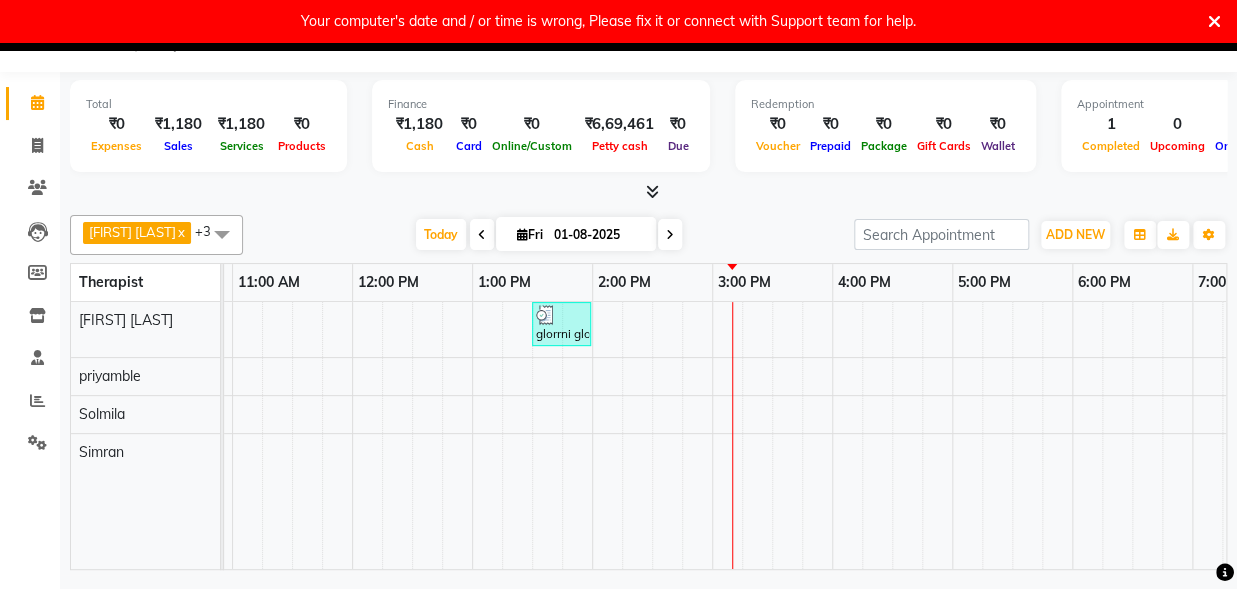 click on "01-08-2025" at bounding box center [598, 235] 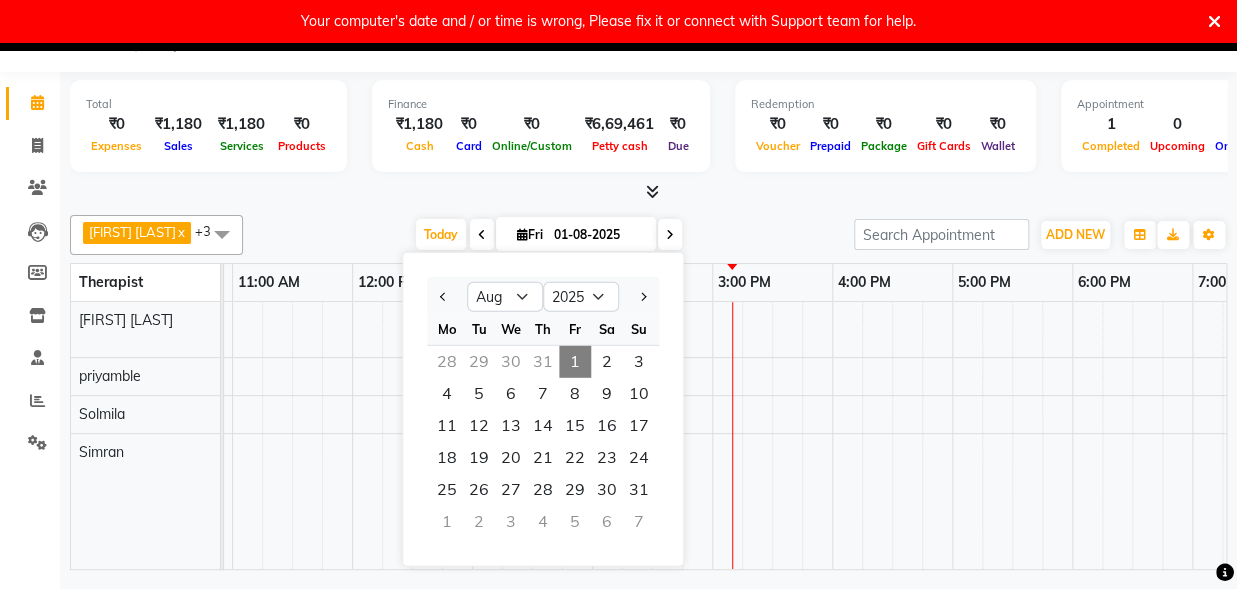 click on "1" at bounding box center (575, 362) 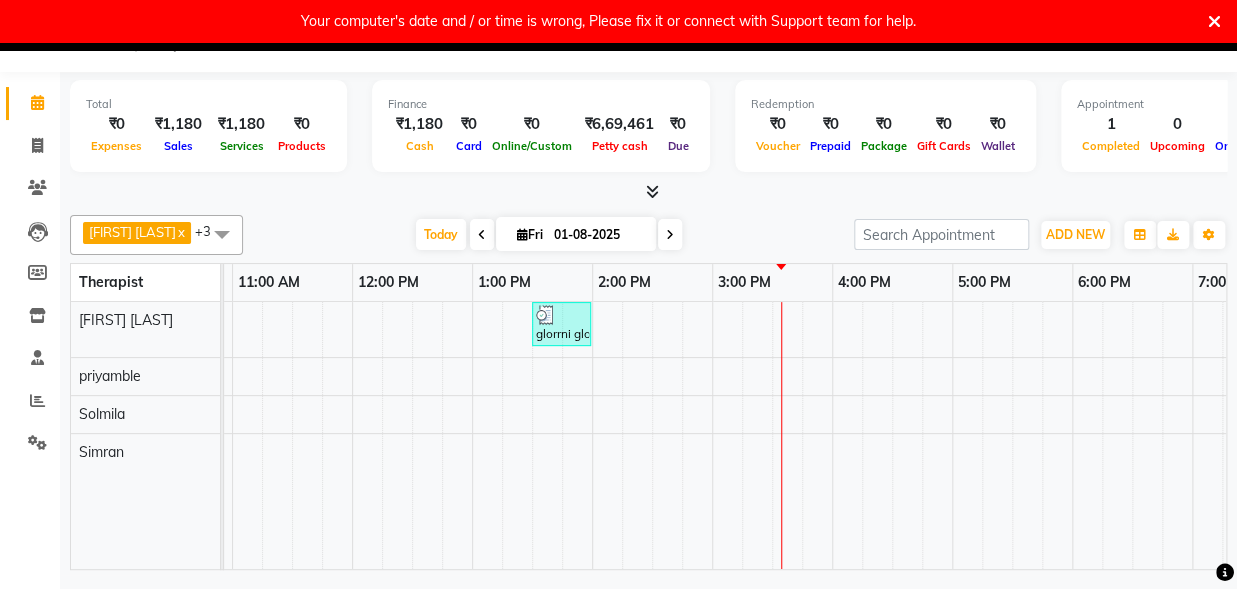 click on "glorrni glorrnni, TK01, 01:30 PM-02:00 PM, Signature Foot Massage - 30 Mins" at bounding box center (772, 435) 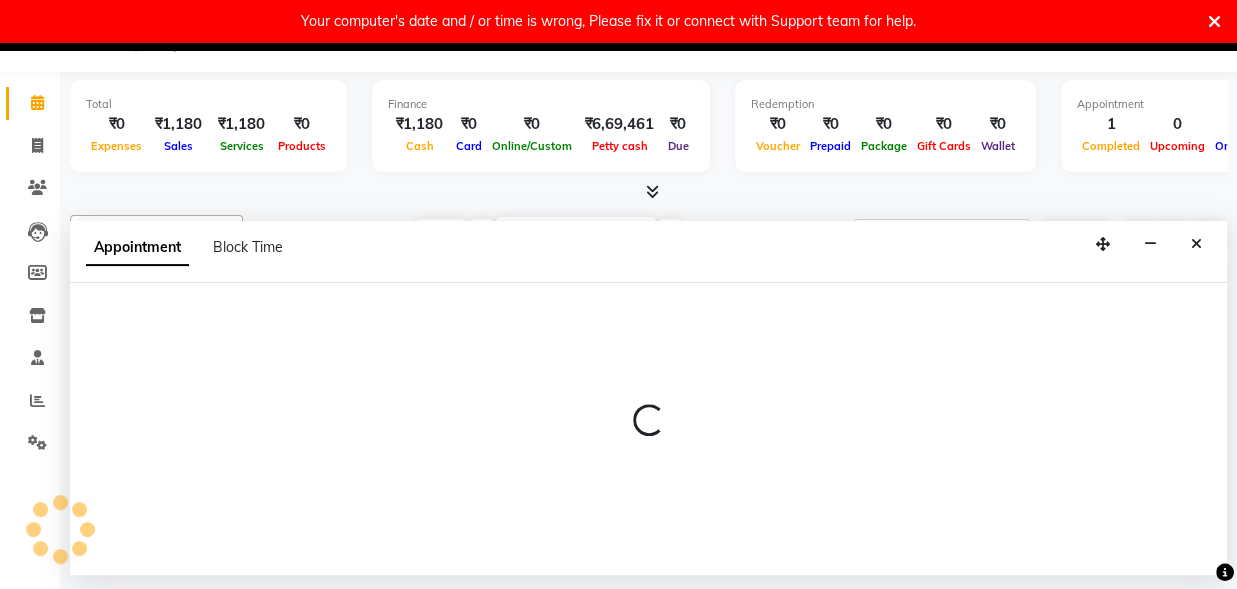 select on "68574" 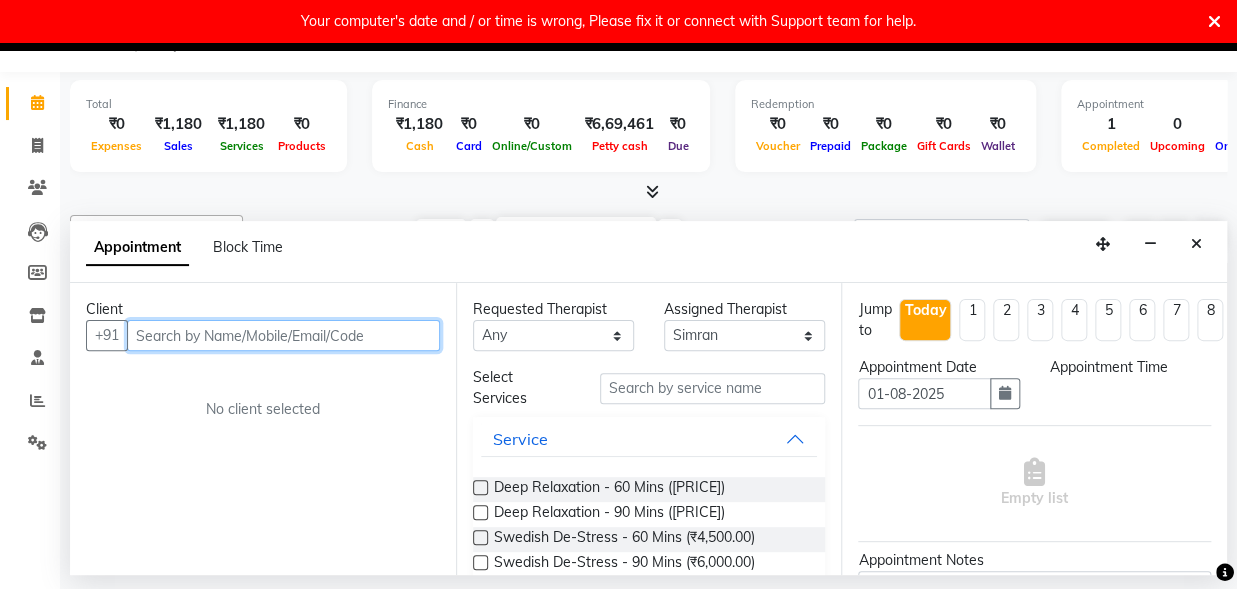 select on "795" 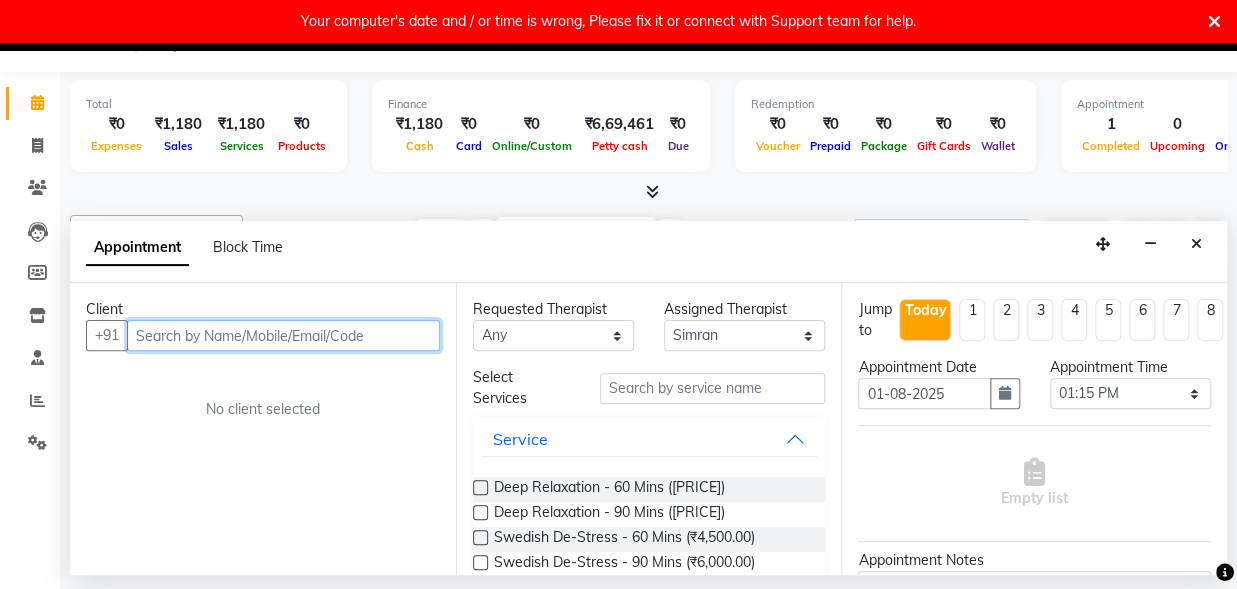 click at bounding box center [283, 335] 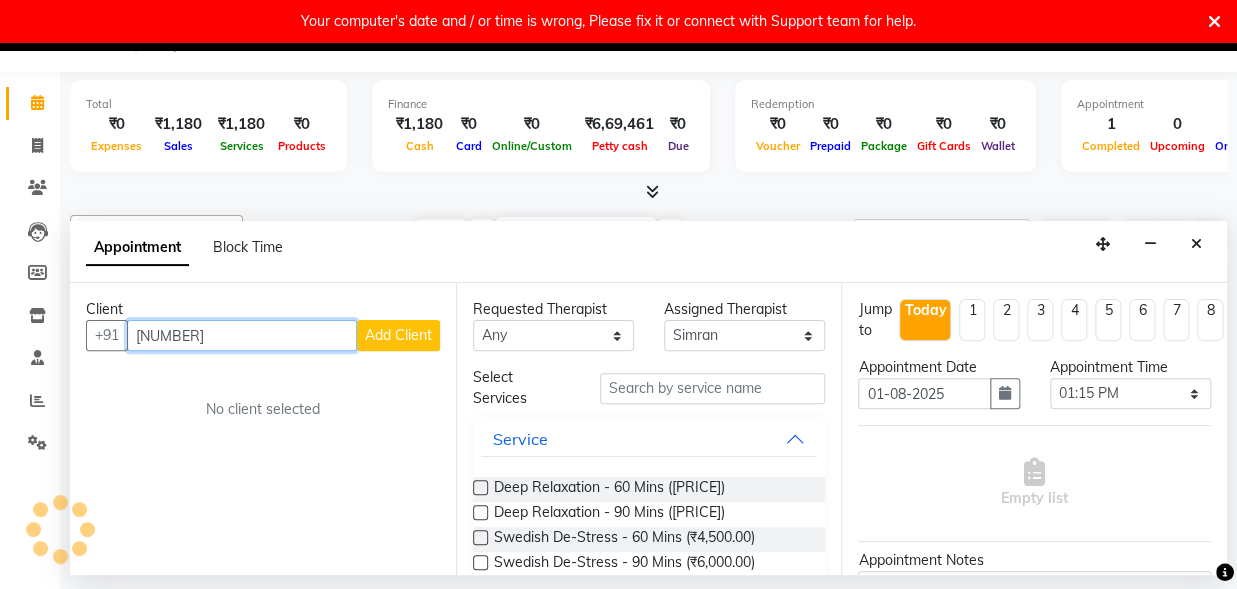 type on "[NUMBER]" 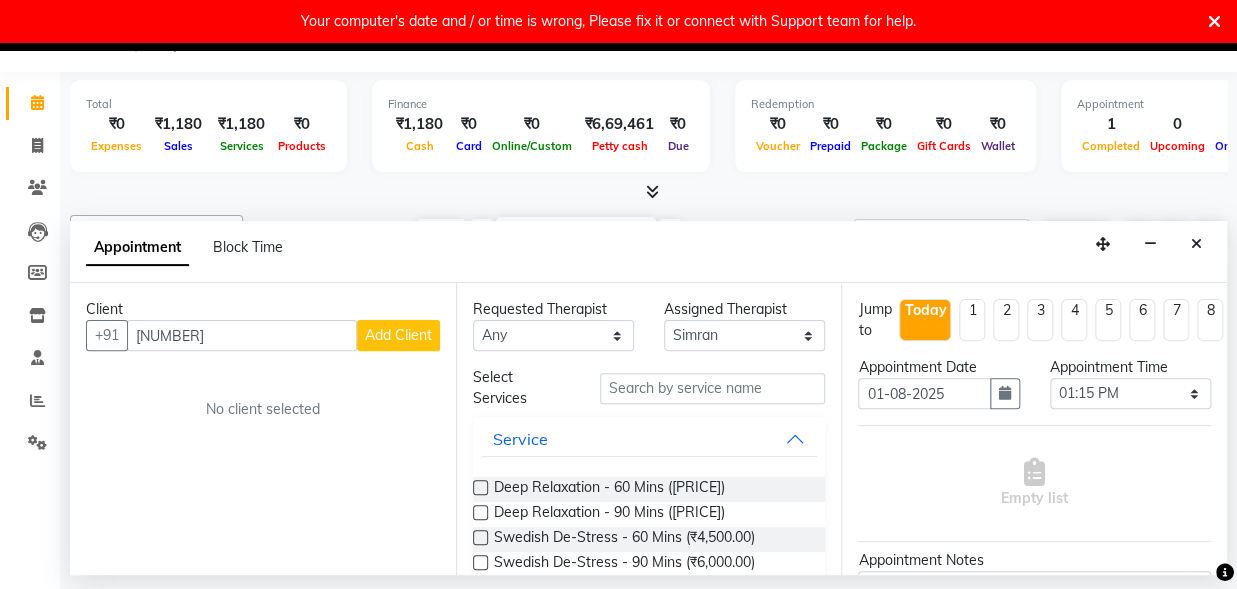click on "Add Client" at bounding box center (398, 335) 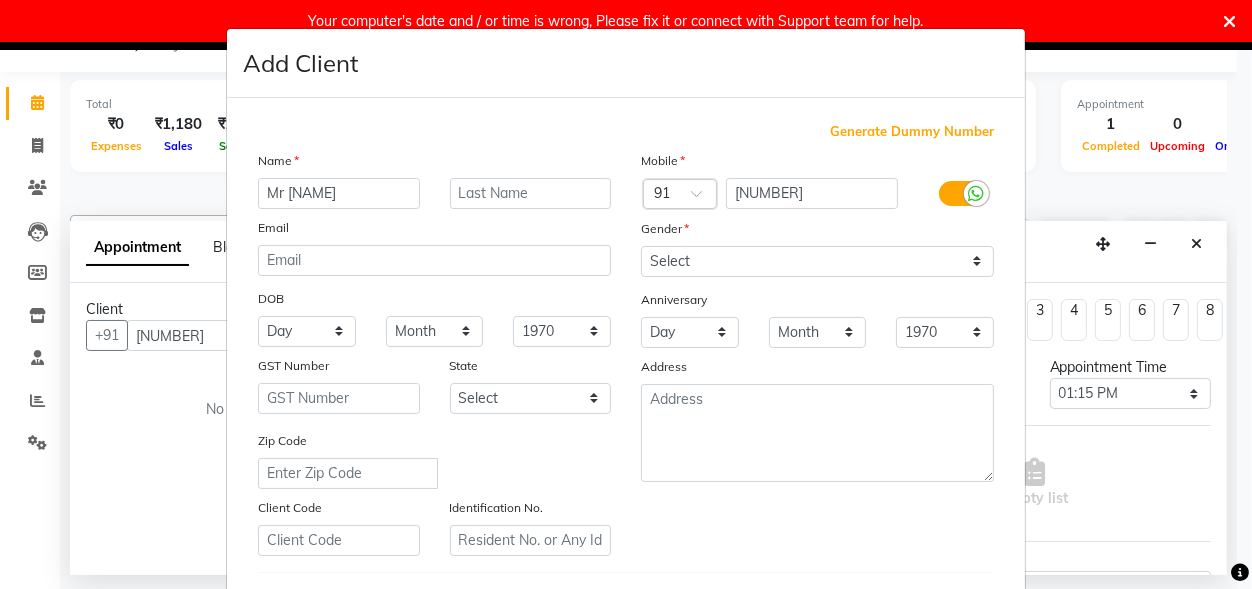 type on "Mr [NAME]" 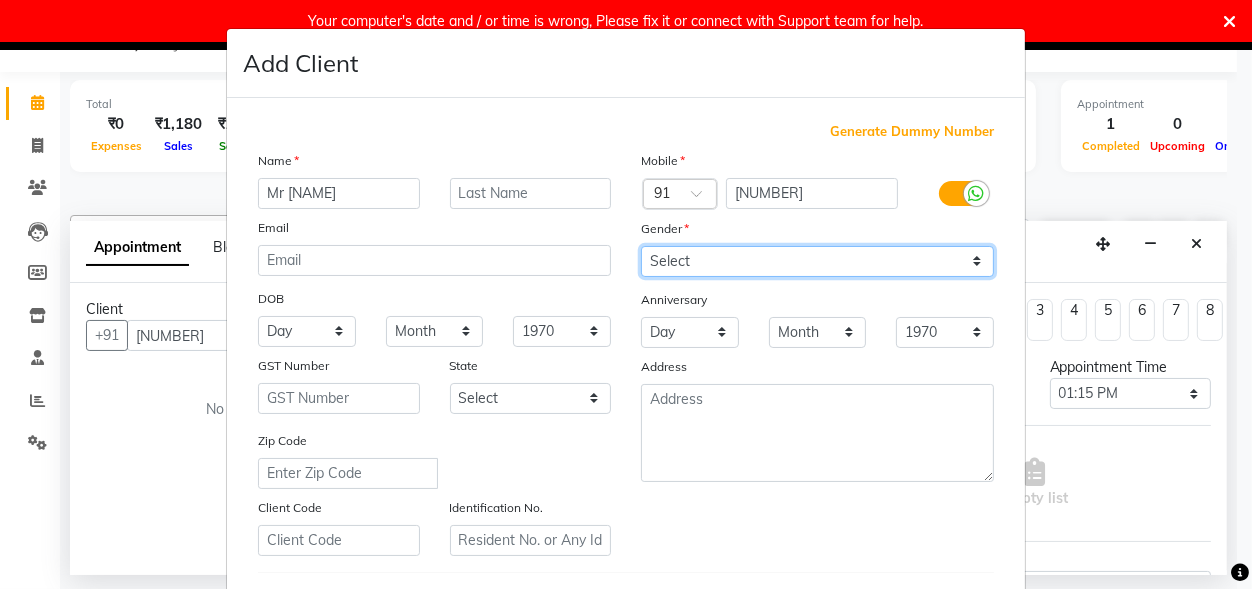 click on "Select Male Female Other Prefer Not To Say" at bounding box center (817, 261) 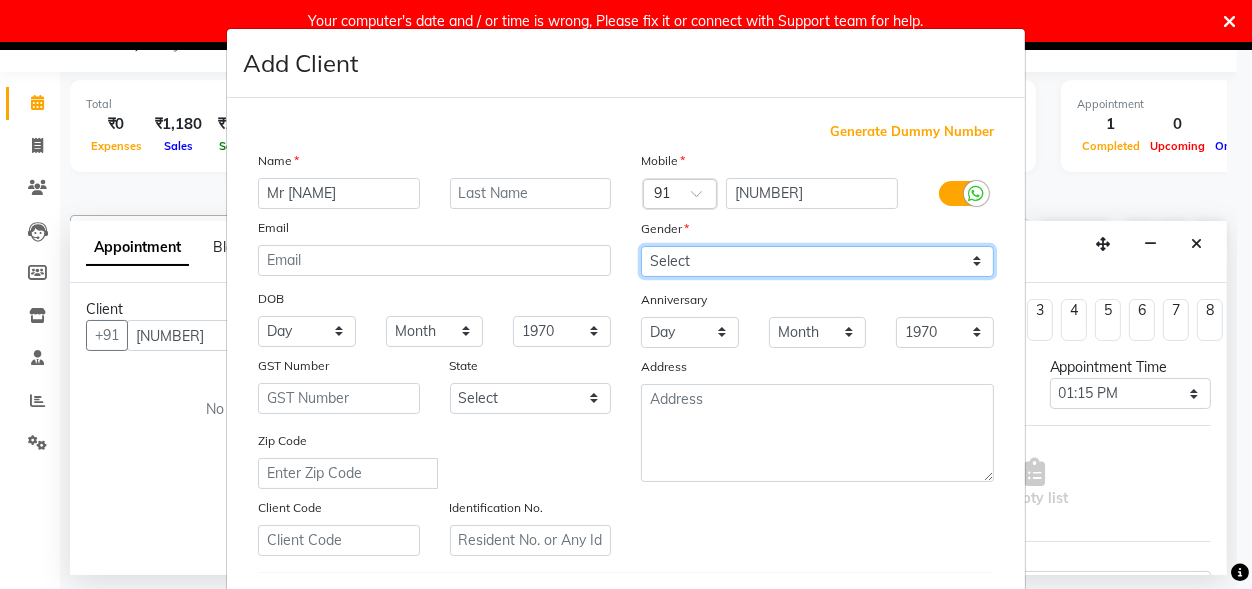 click on "Select Male Female Other Prefer Not To Say" at bounding box center [817, 261] 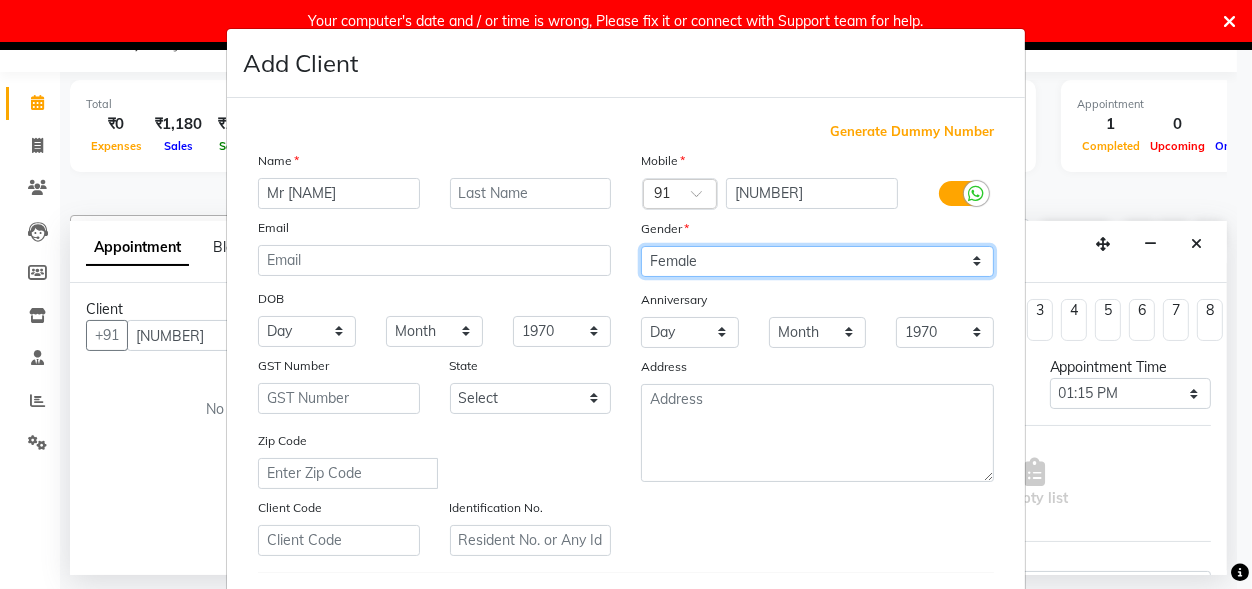 click on "Female" at bounding box center [0, 0] 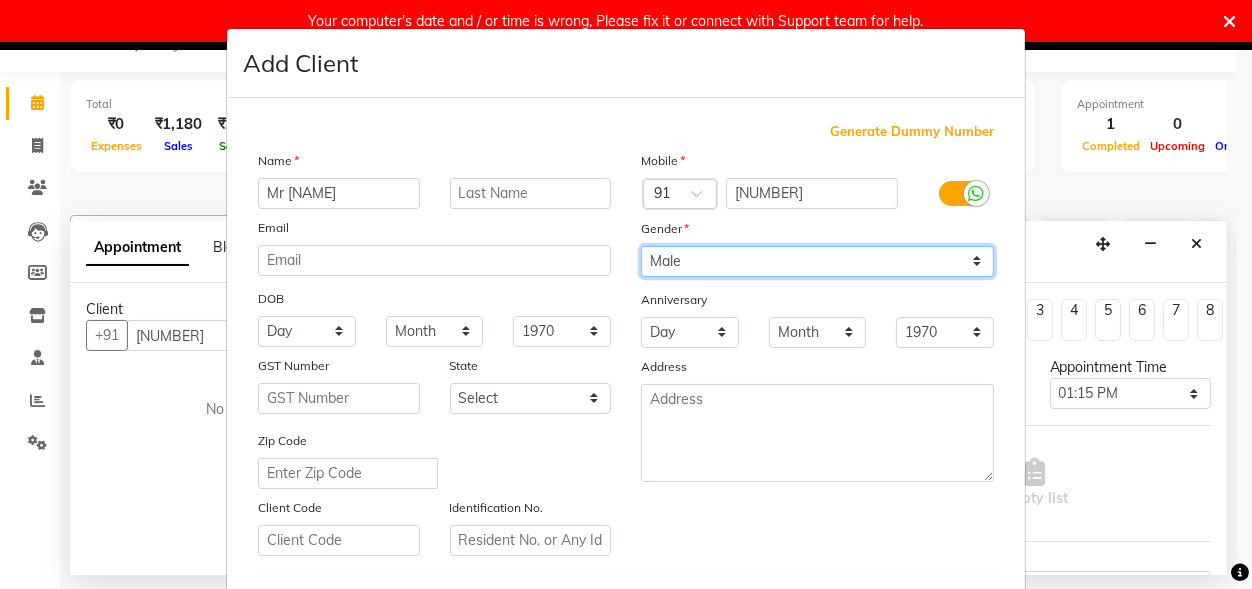 click on "Male" at bounding box center (0, 0) 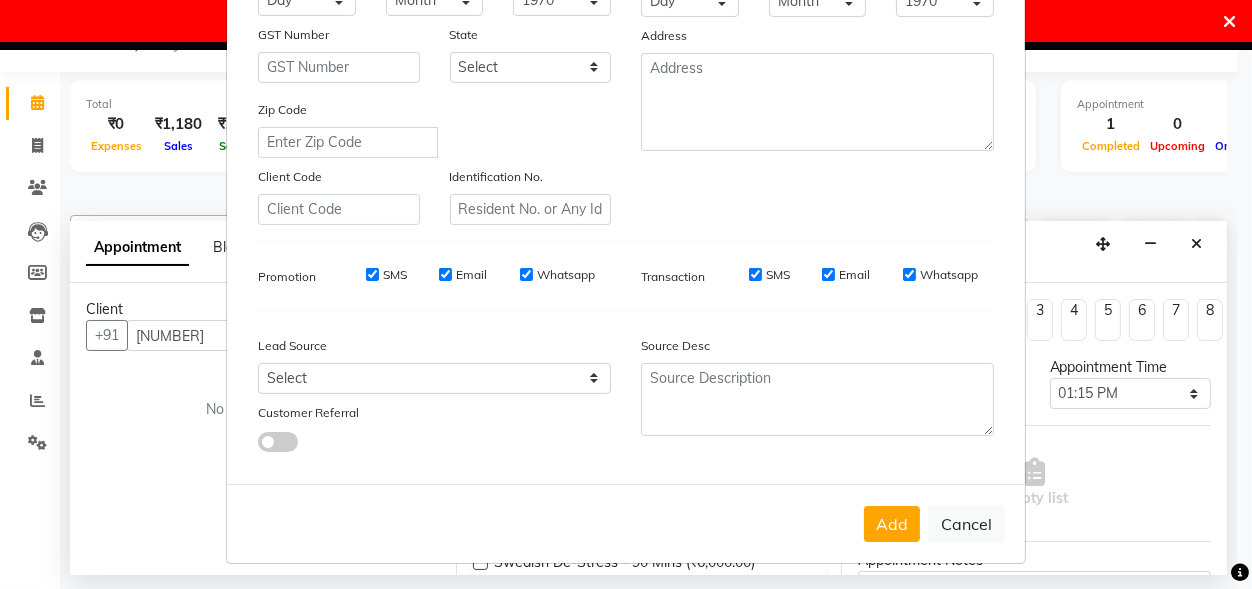 scroll, scrollTop: 122, scrollLeft: 0, axis: vertical 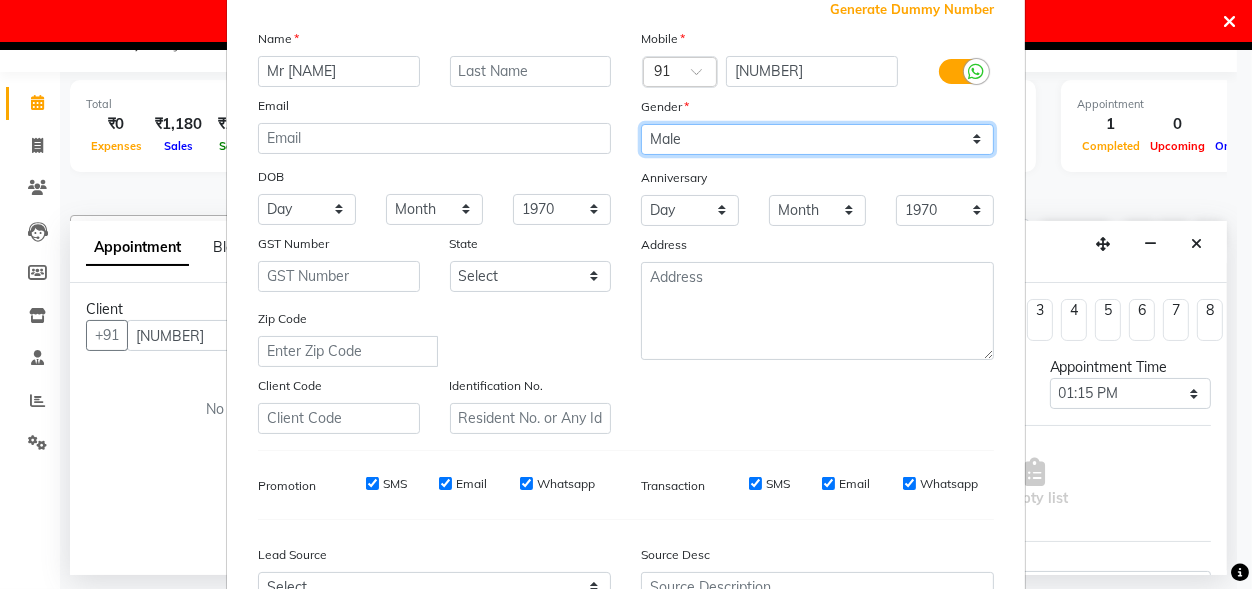 click on "Select Male Female Other Prefer Not To Say" at bounding box center [817, 139] 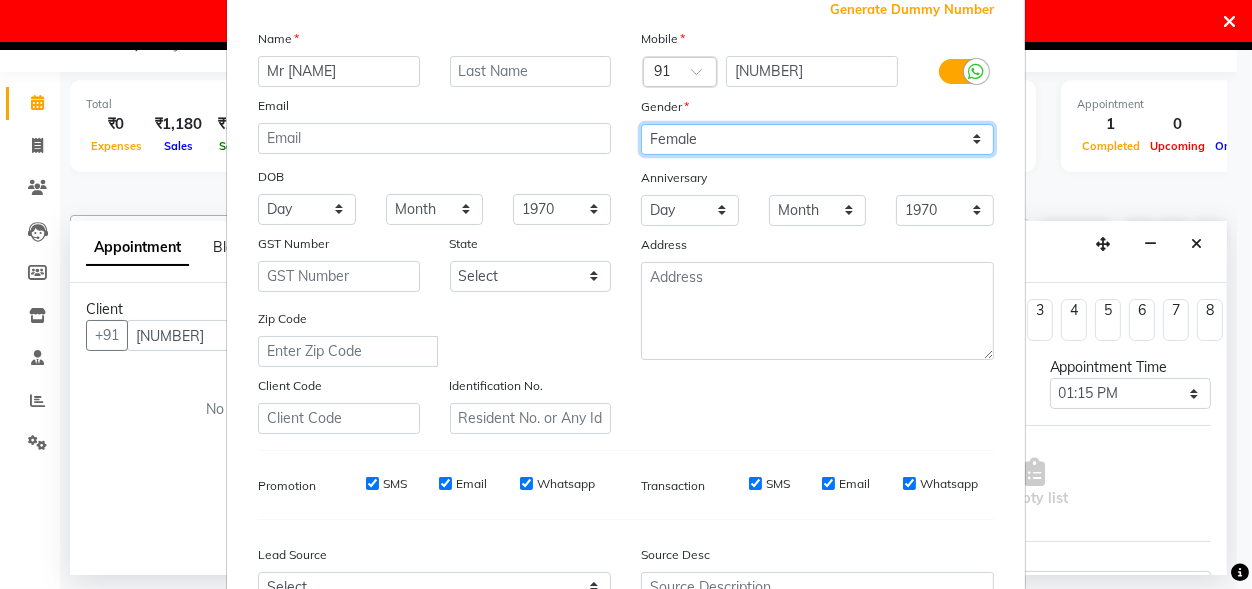 click on "Female" at bounding box center (0, 0) 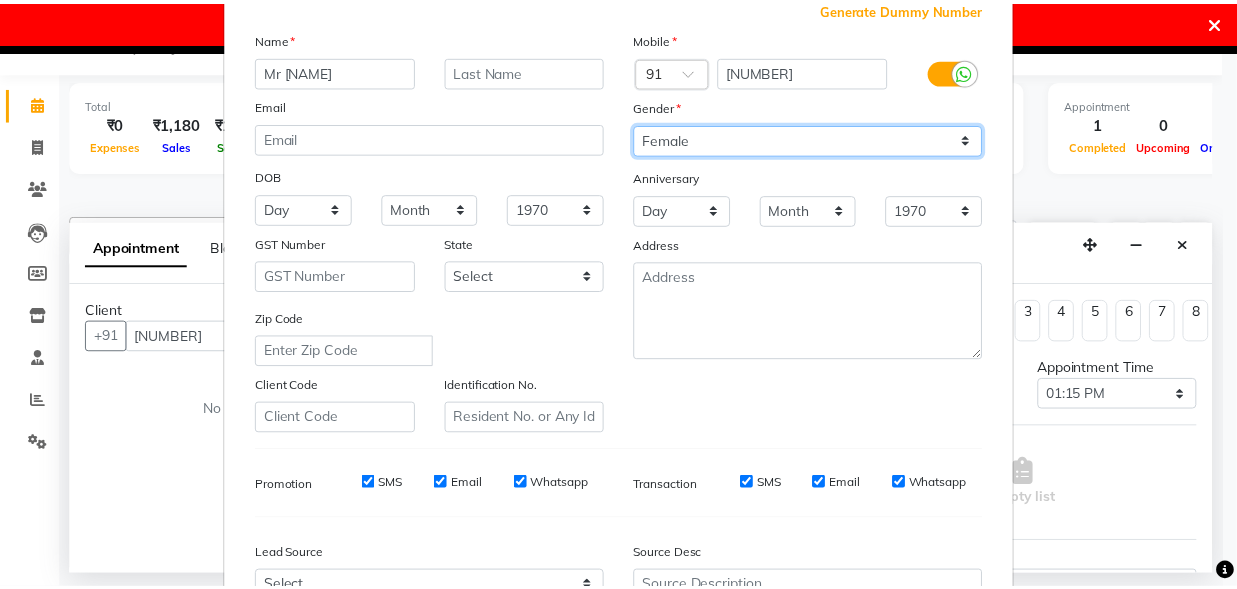 scroll, scrollTop: 331, scrollLeft: 0, axis: vertical 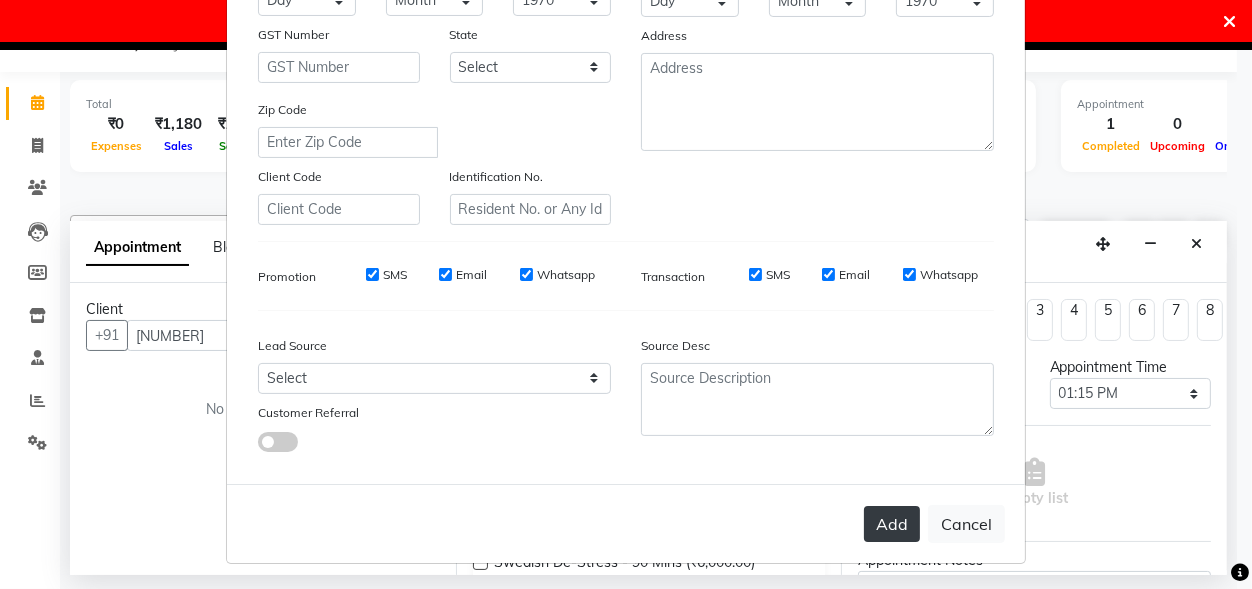 click on "Add" at bounding box center (892, 524) 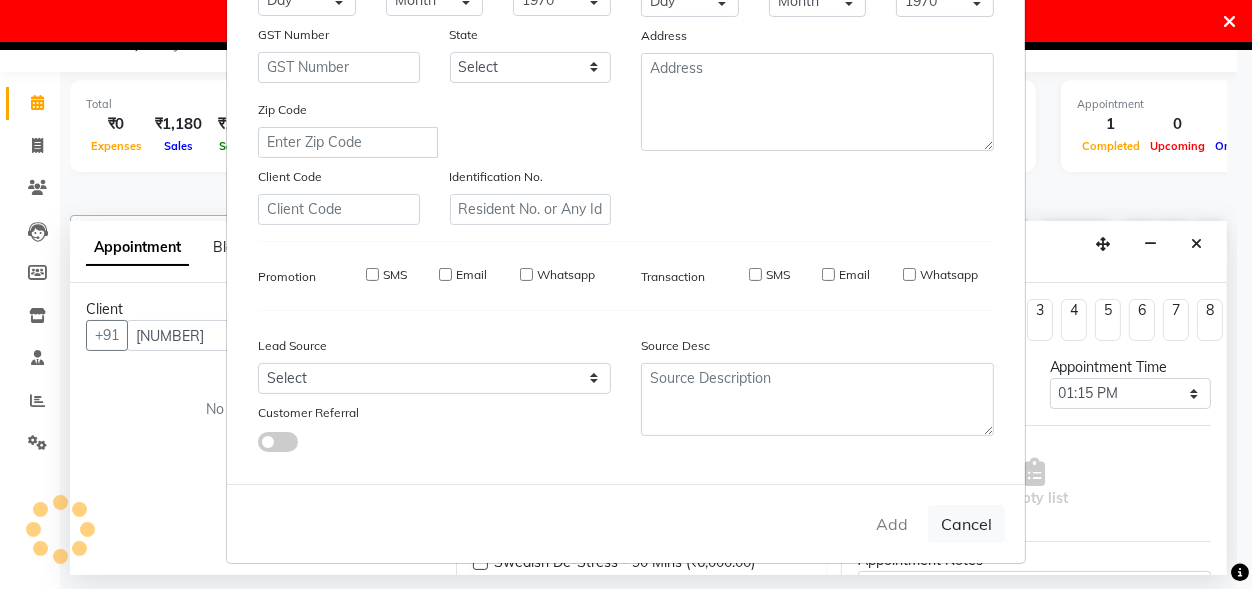 type 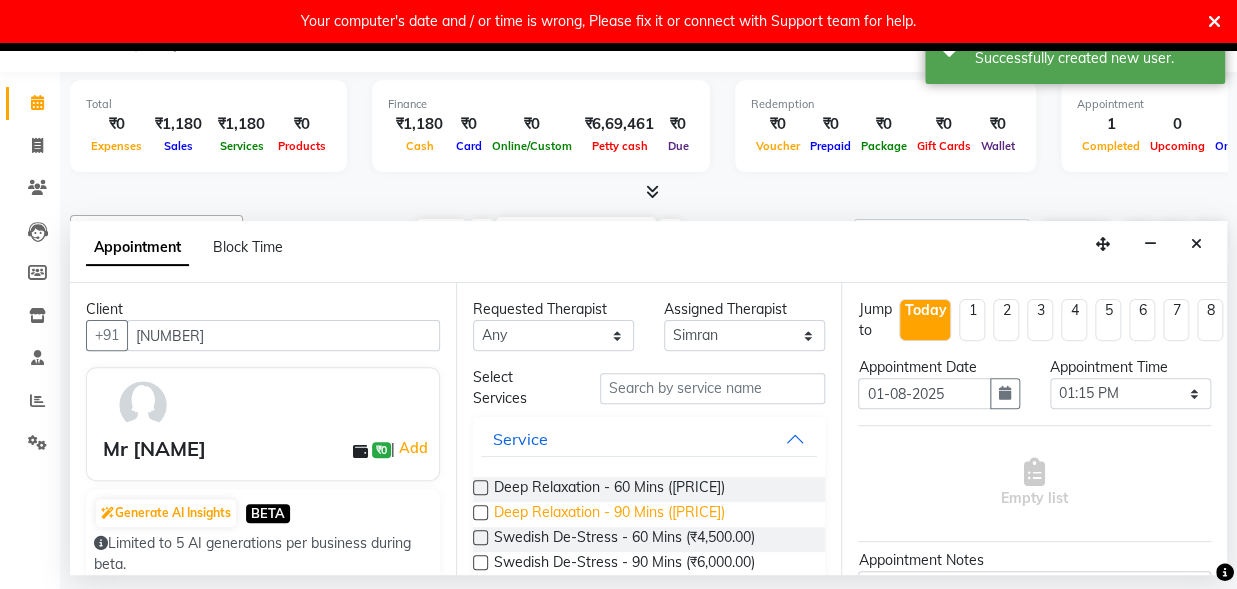 scroll, scrollTop: 104, scrollLeft: 0, axis: vertical 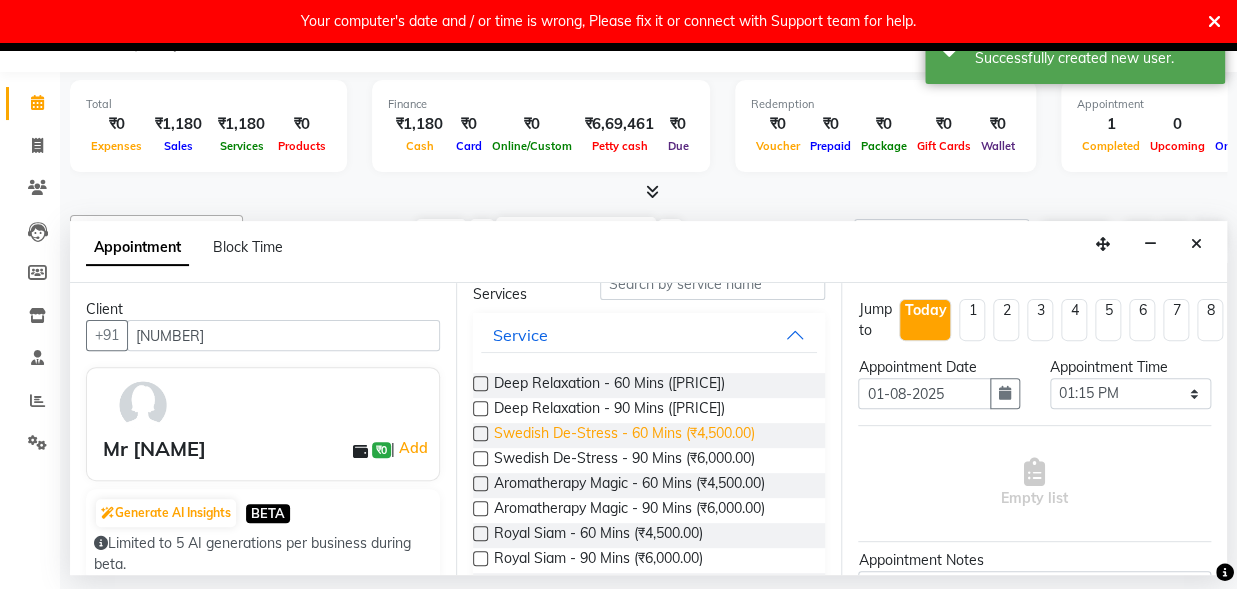 click on "Swedish De-Stress - 60 Mins (₹4,500.00)" at bounding box center (624, 435) 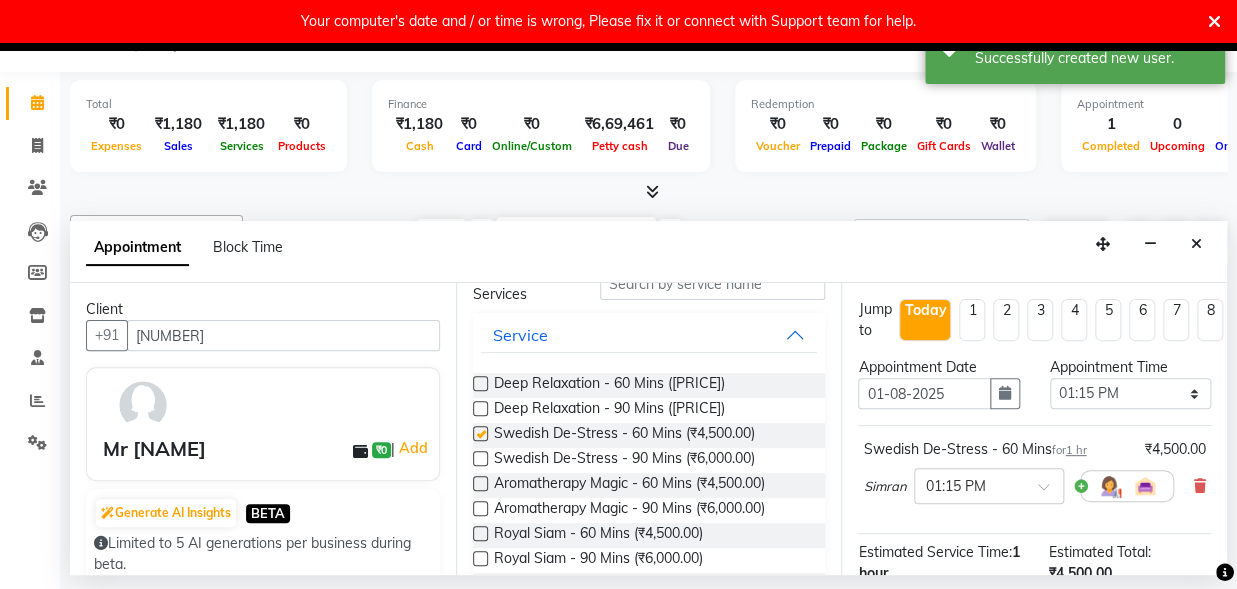 checkbox on "false" 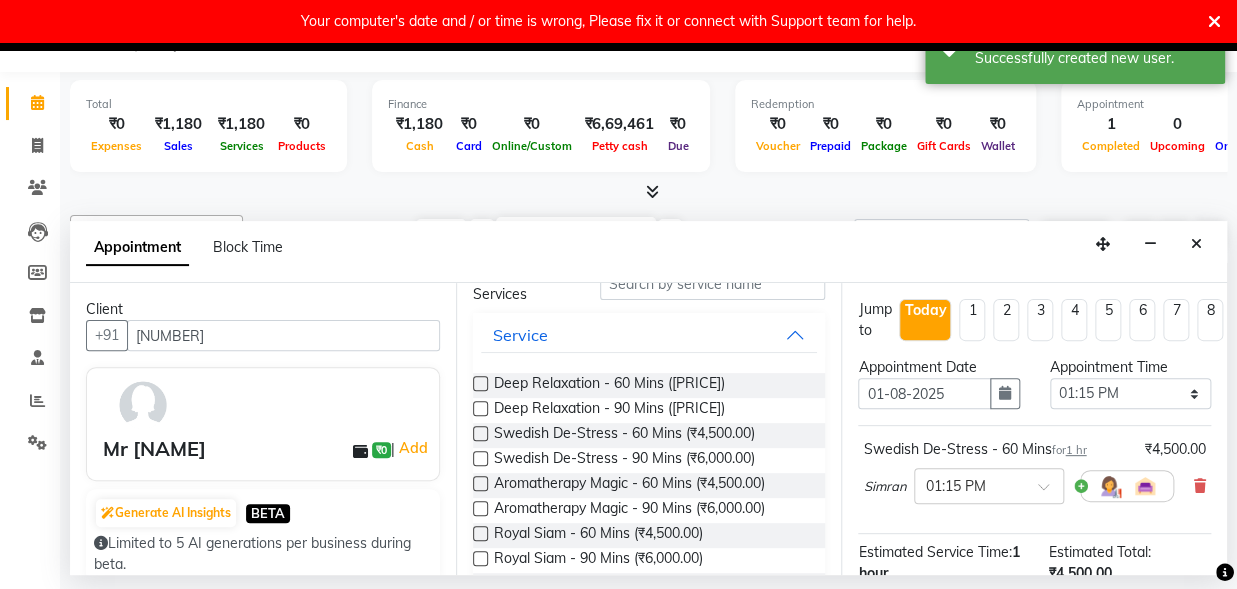 scroll, scrollTop: 287, scrollLeft: 0, axis: vertical 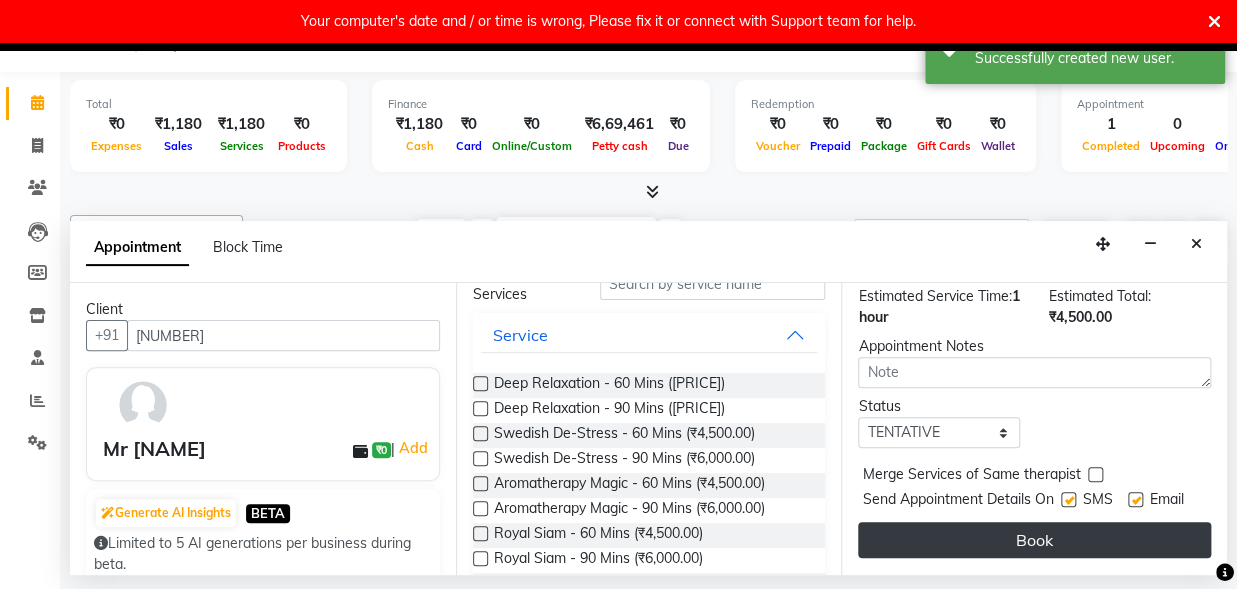 click on "Book" at bounding box center (1034, 540) 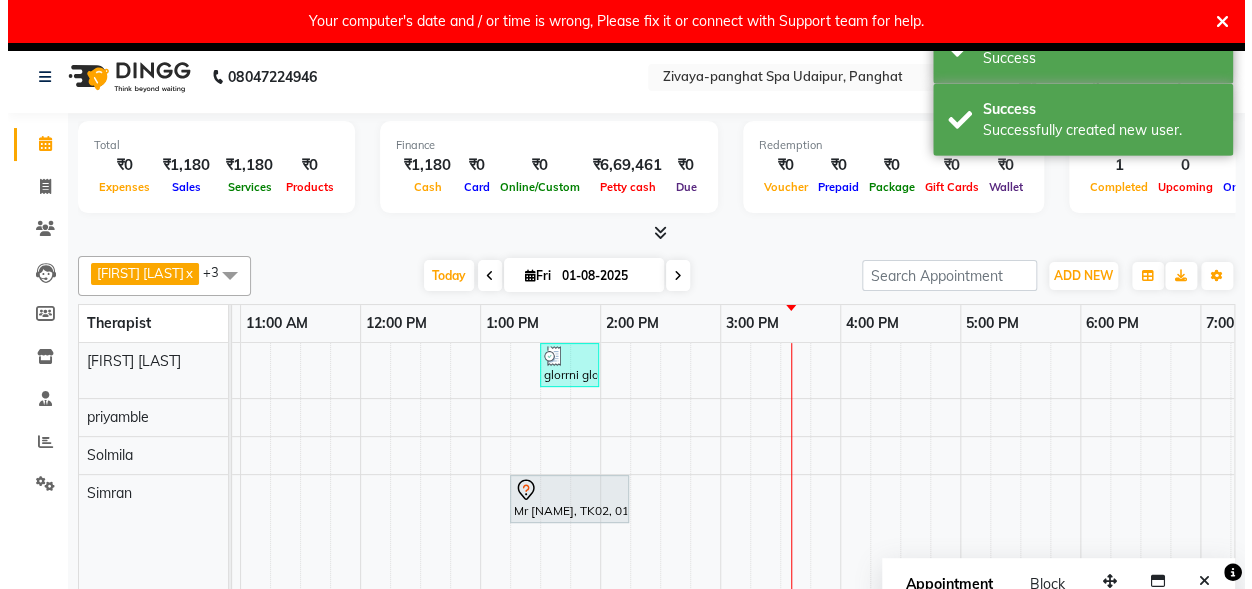 scroll, scrollTop: 0, scrollLeft: 0, axis: both 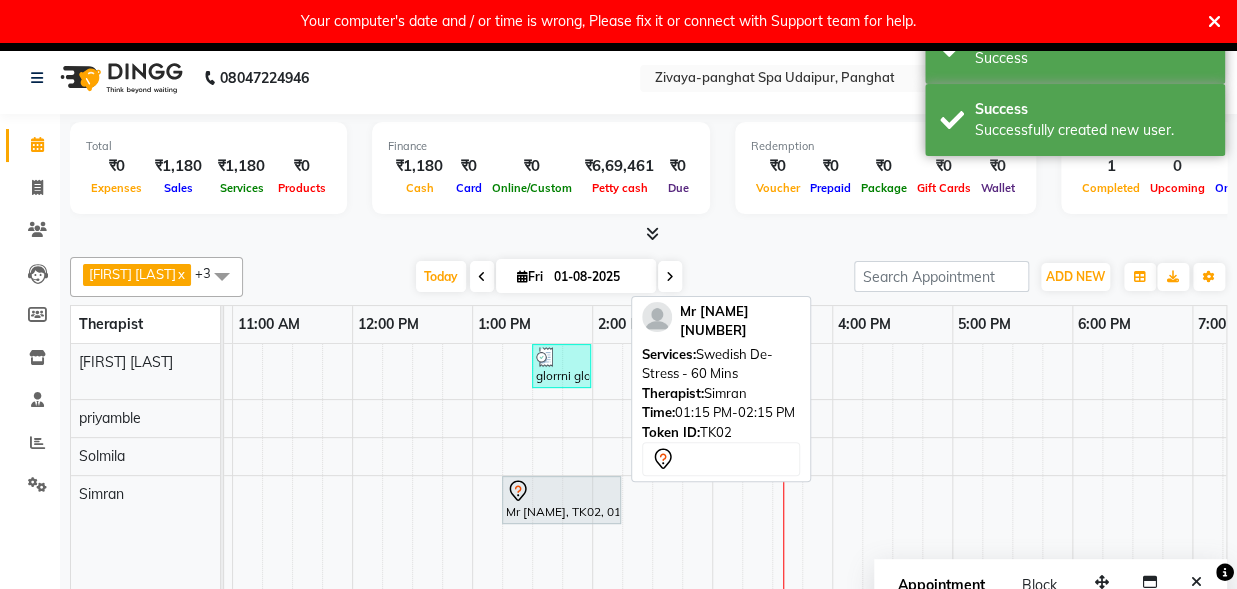 click on "Mr [NAME], TK02, 01:15 PM-02:15 PM, Swedish De-Stress - 60 Mins" at bounding box center [561, 500] 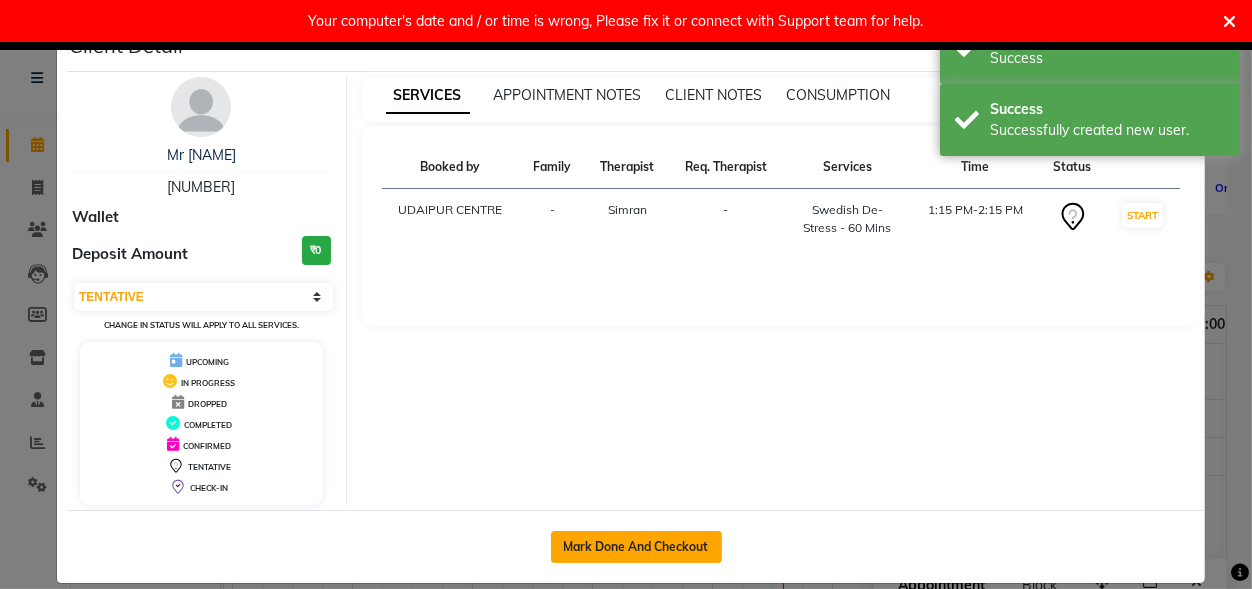 click on "Mark Done And Checkout" 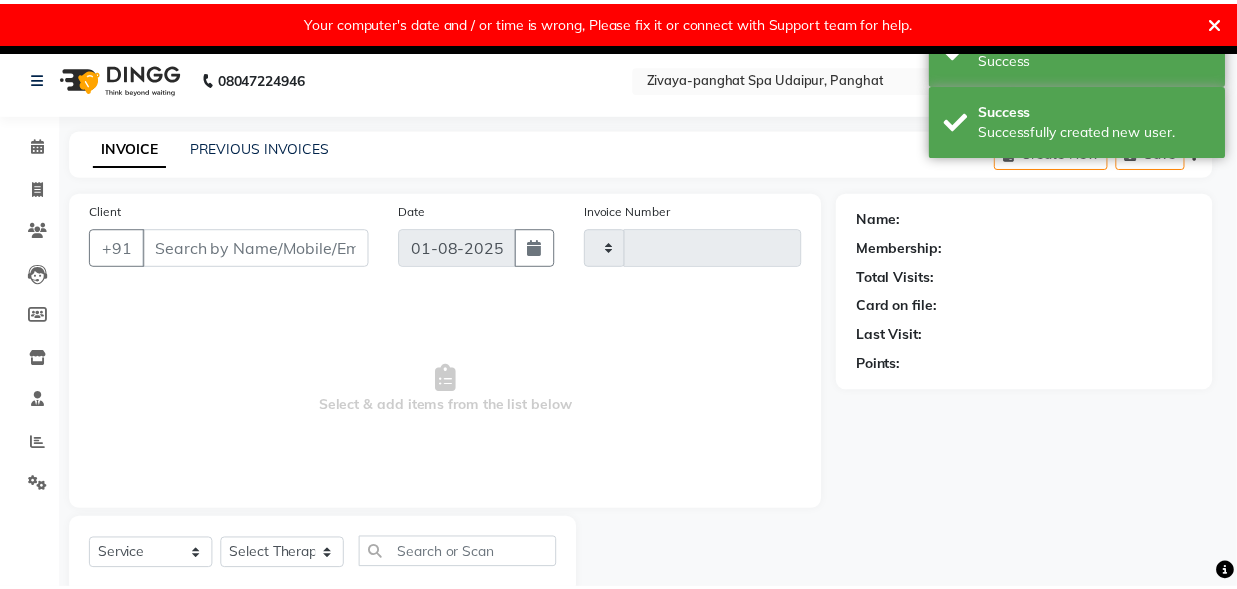 scroll, scrollTop: 0, scrollLeft: 0, axis: both 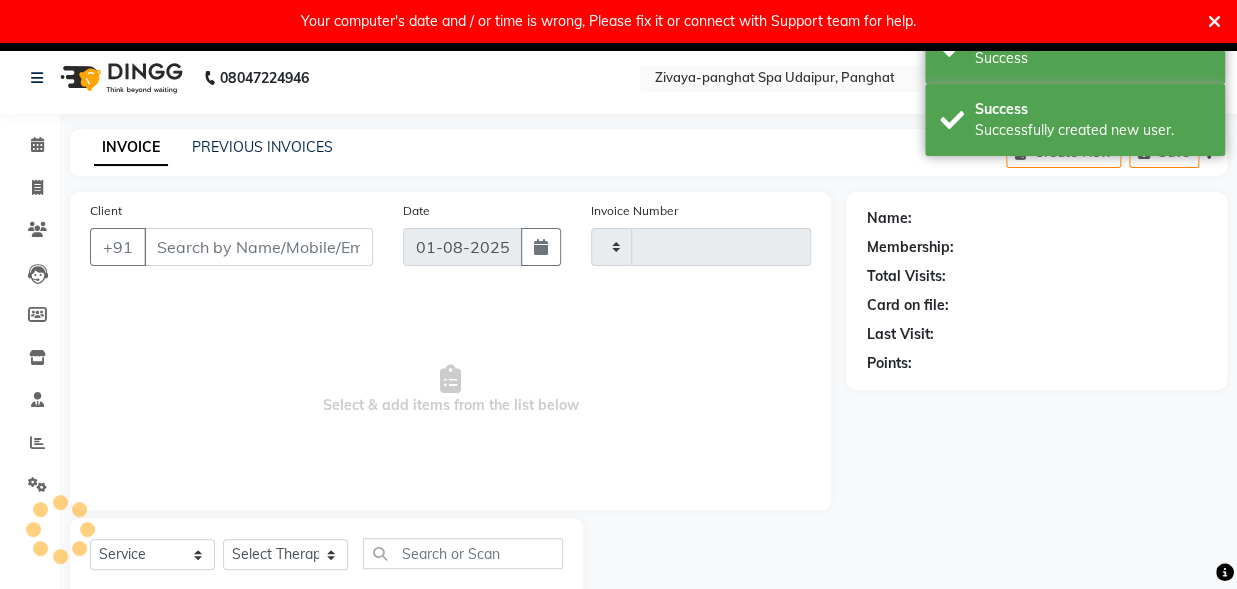type on "0200" 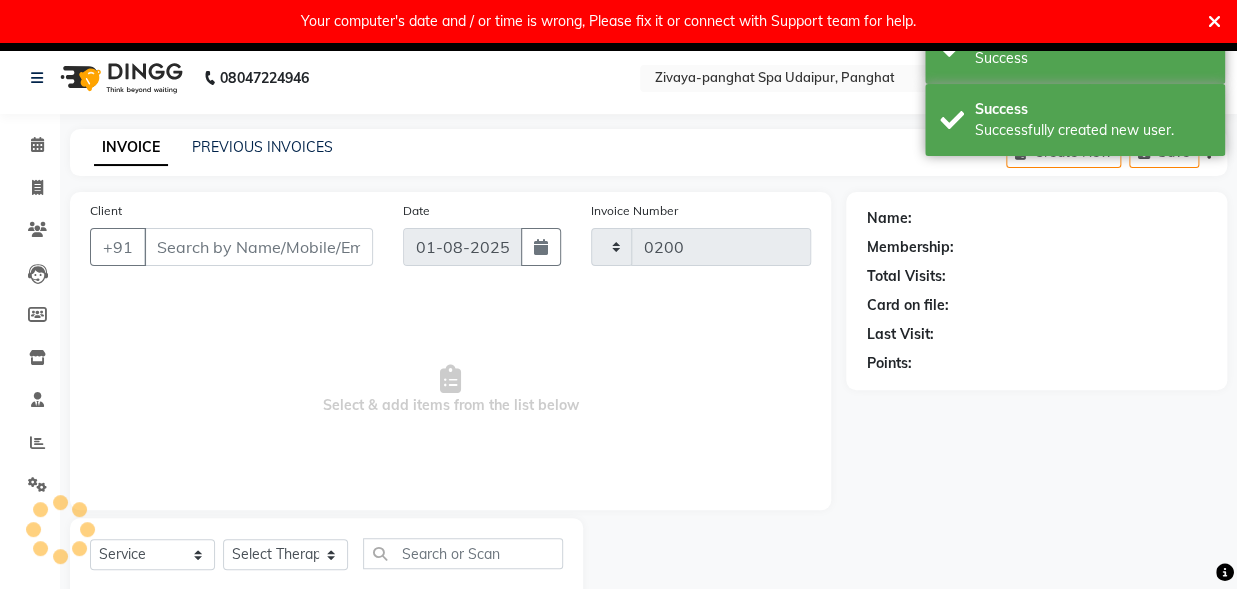 select on "6945" 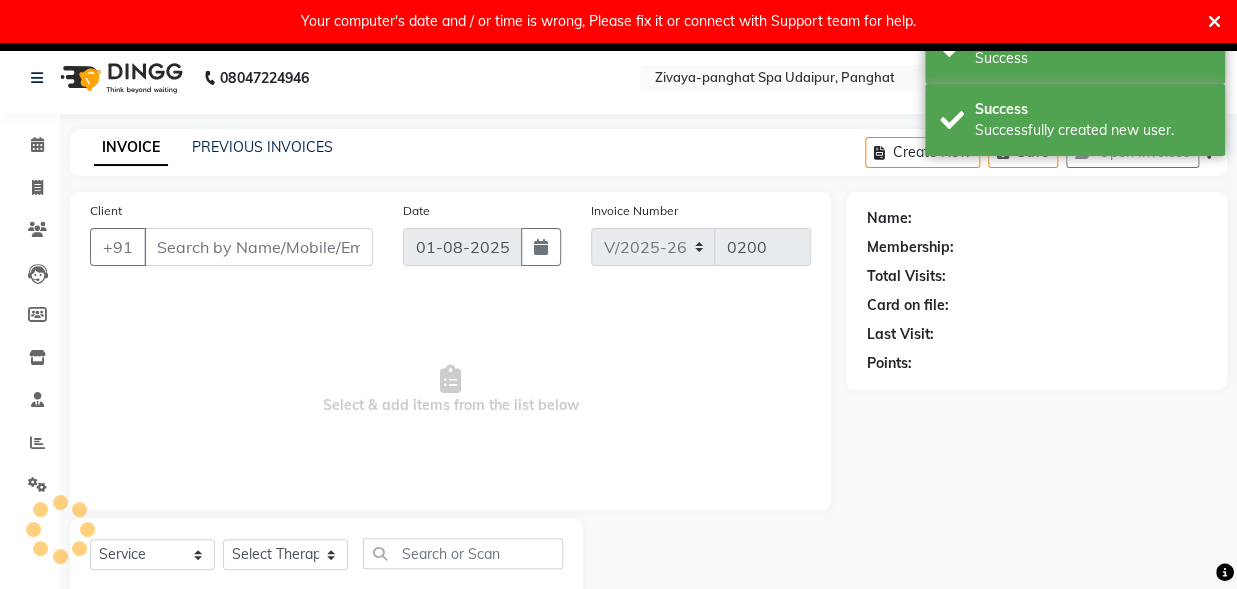 type on "[NUMBER]" 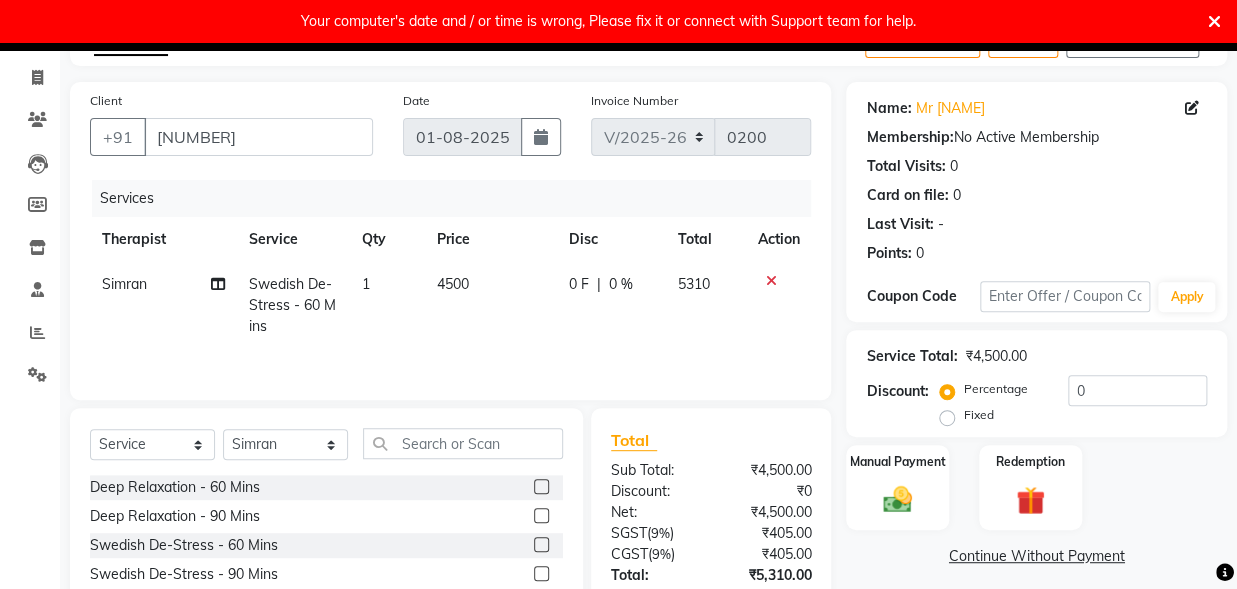 scroll, scrollTop: 220, scrollLeft: 0, axis: vertical 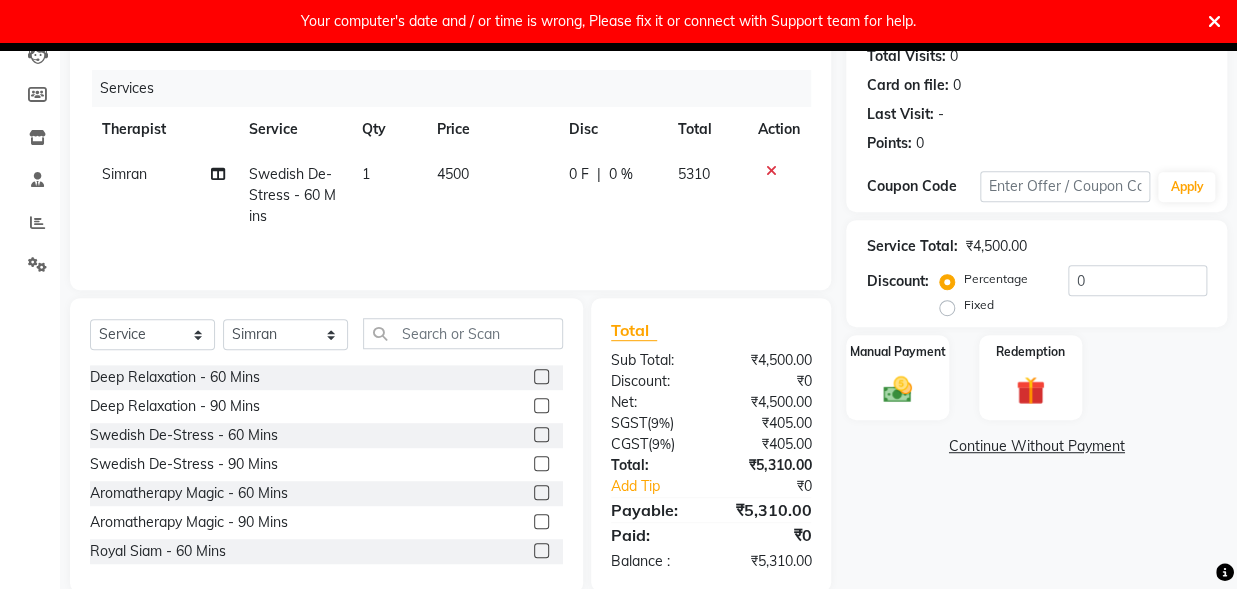 click on "Fixed" 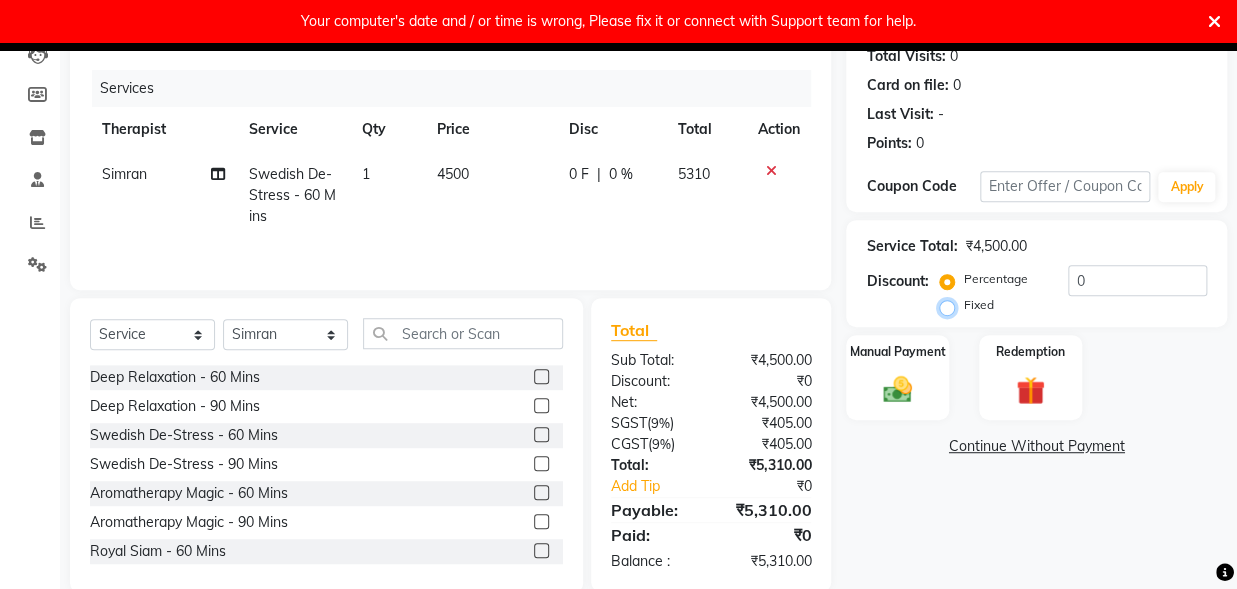 click on "Fixed" at bounding box center (951, 305) 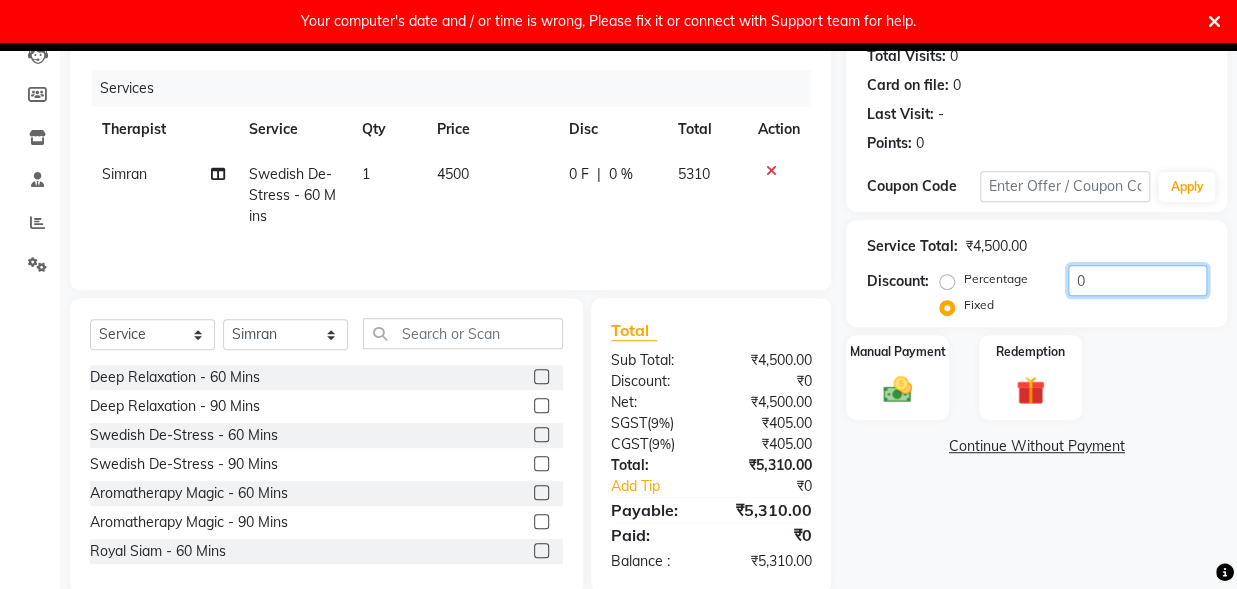 click on "0" 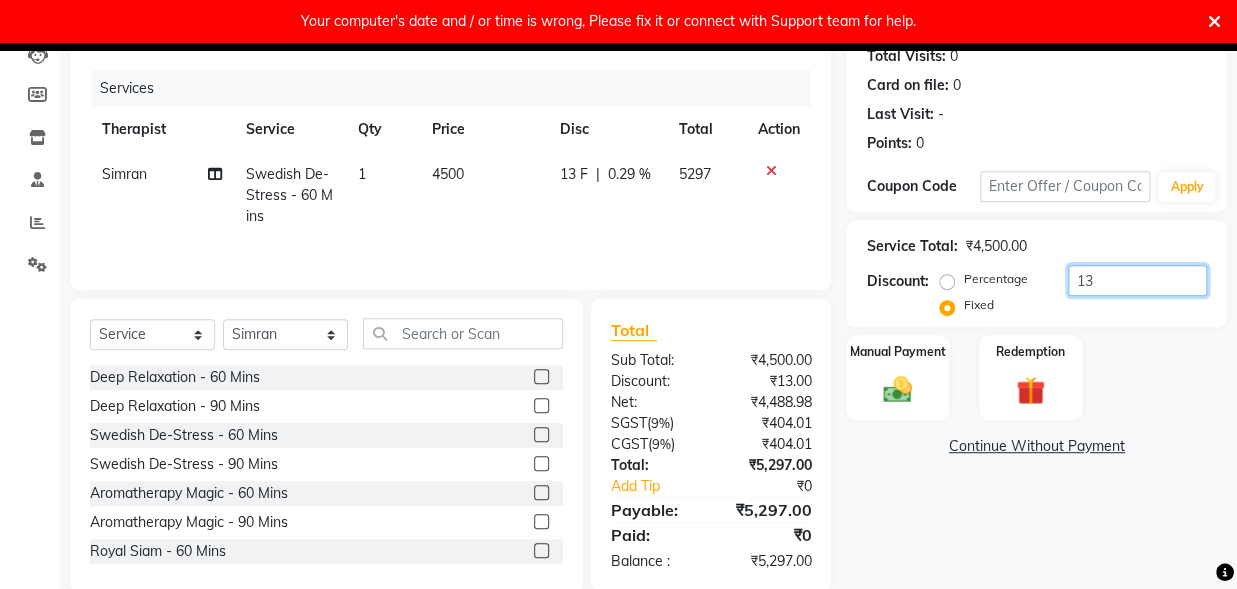 type on "1" 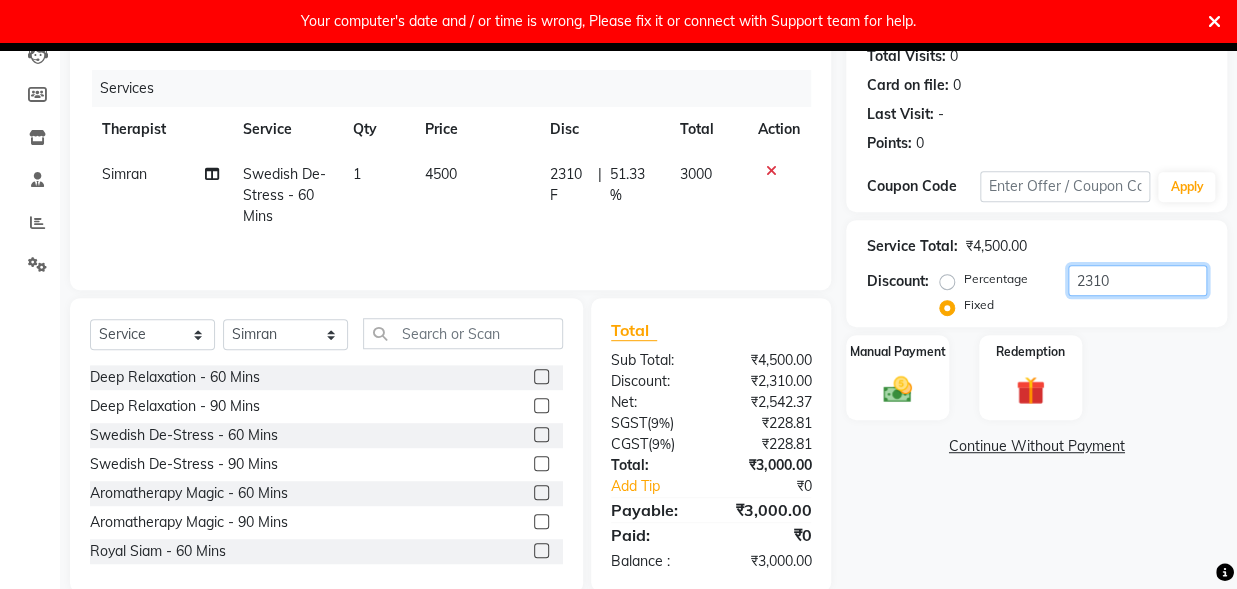 type on "2310" 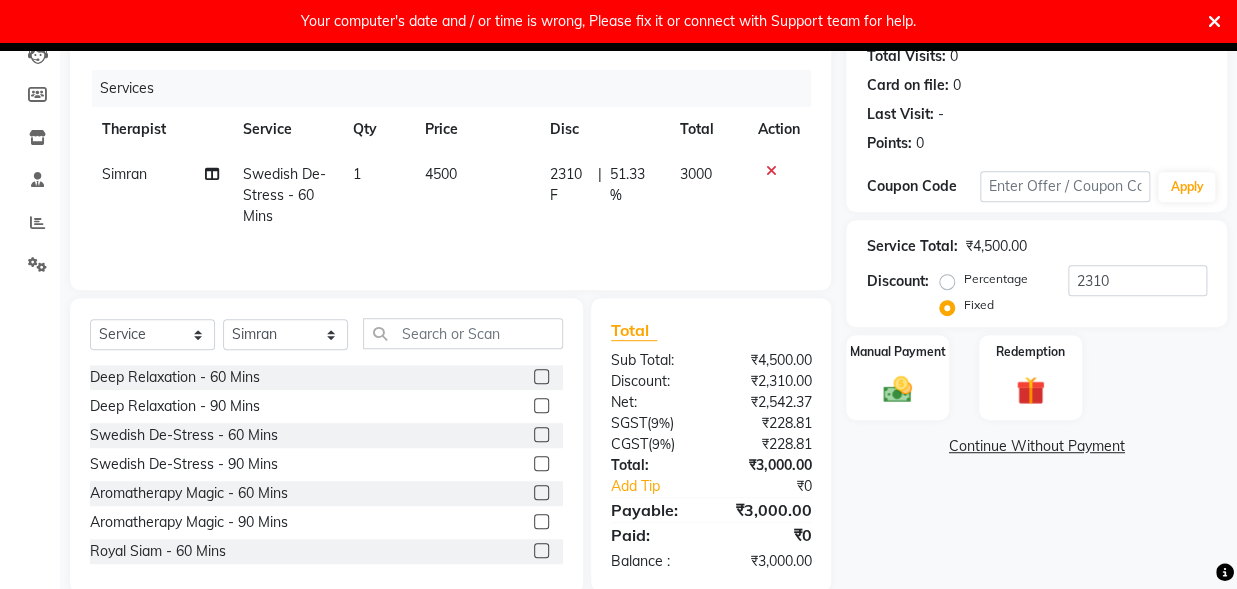 click on "Manual Payment Redemption" 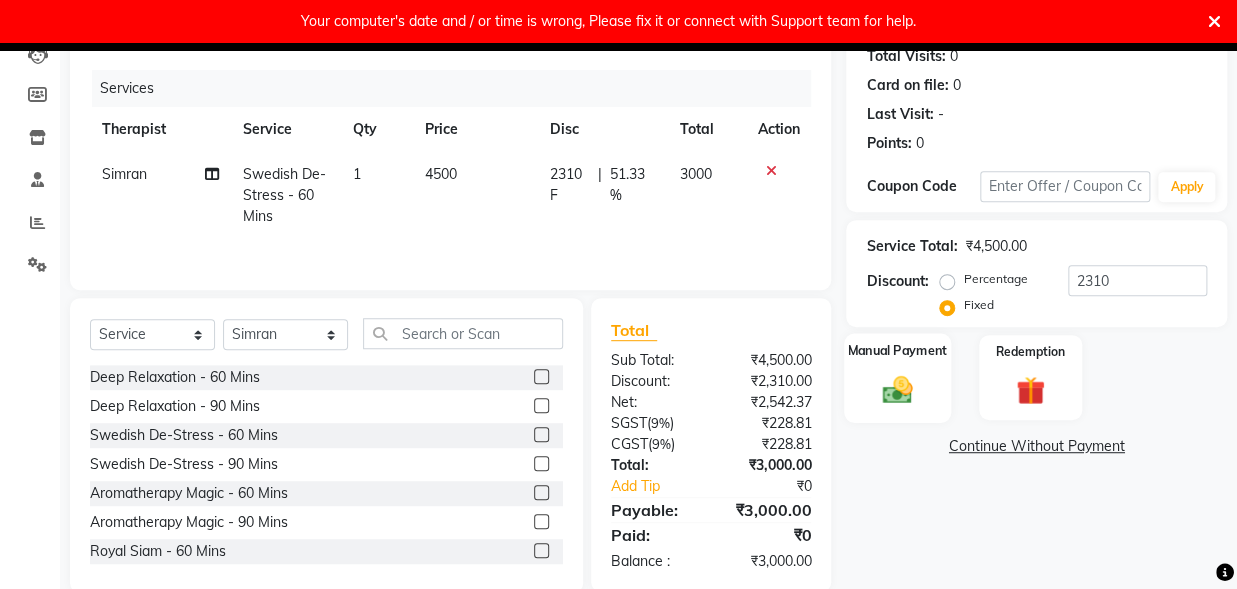 click 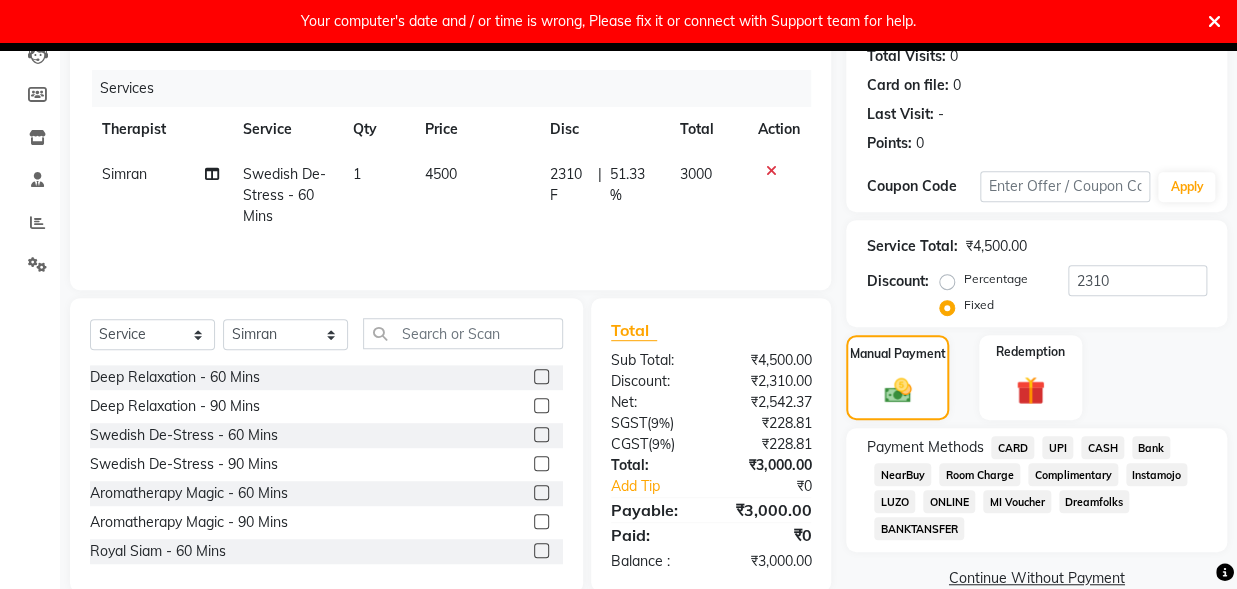 scroll, scrollTop: 253, scrollLeft: 0, axis: vertical 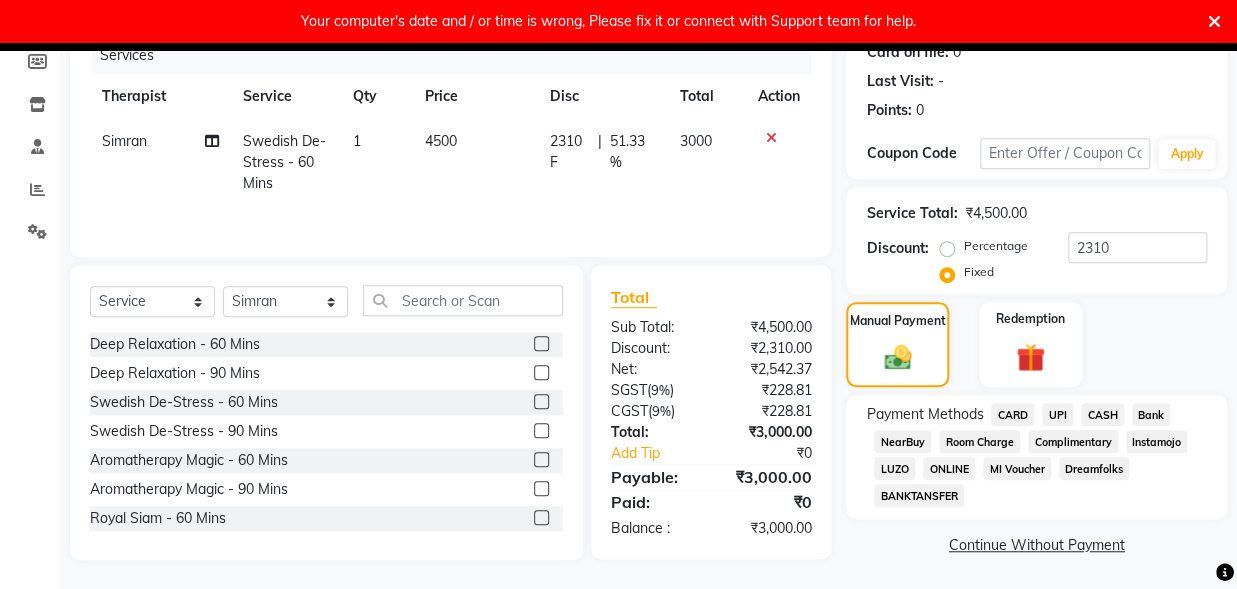click on "CARD" 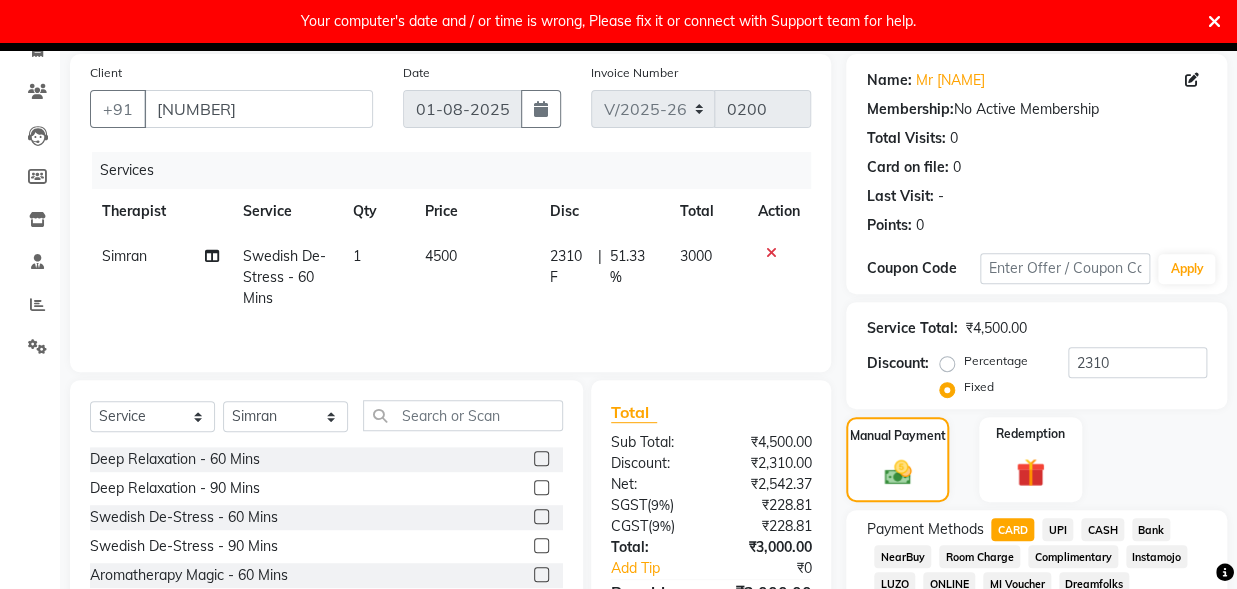 scroll, scrollTop: 358, scrollLeft: 0, axis: vertical 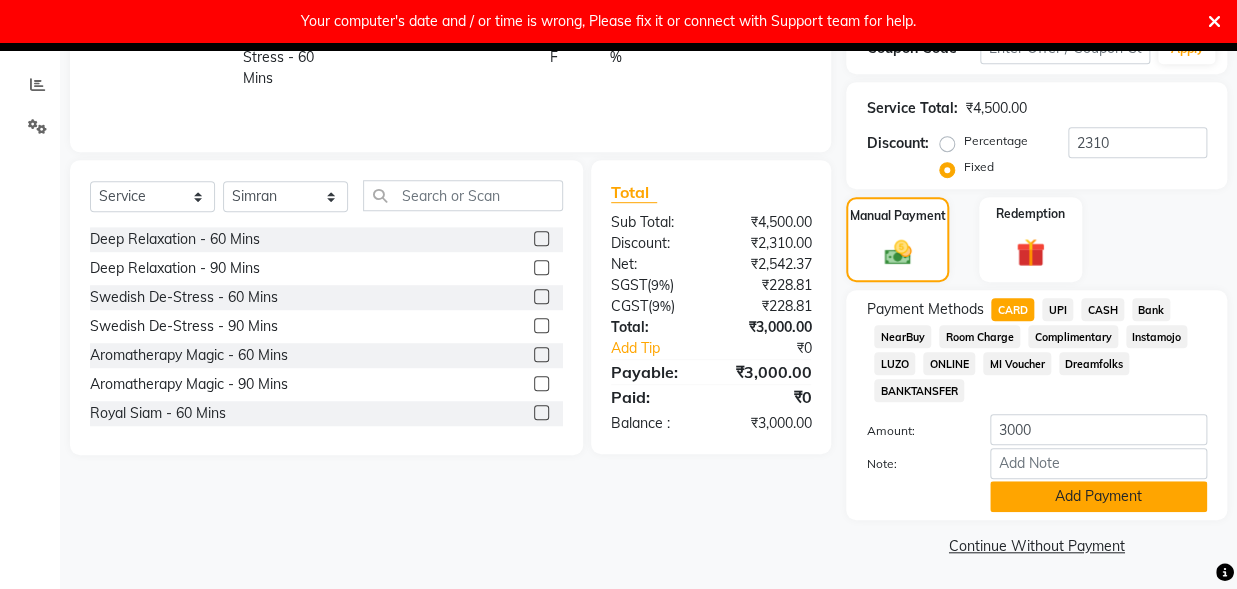 click on "Add Payment" 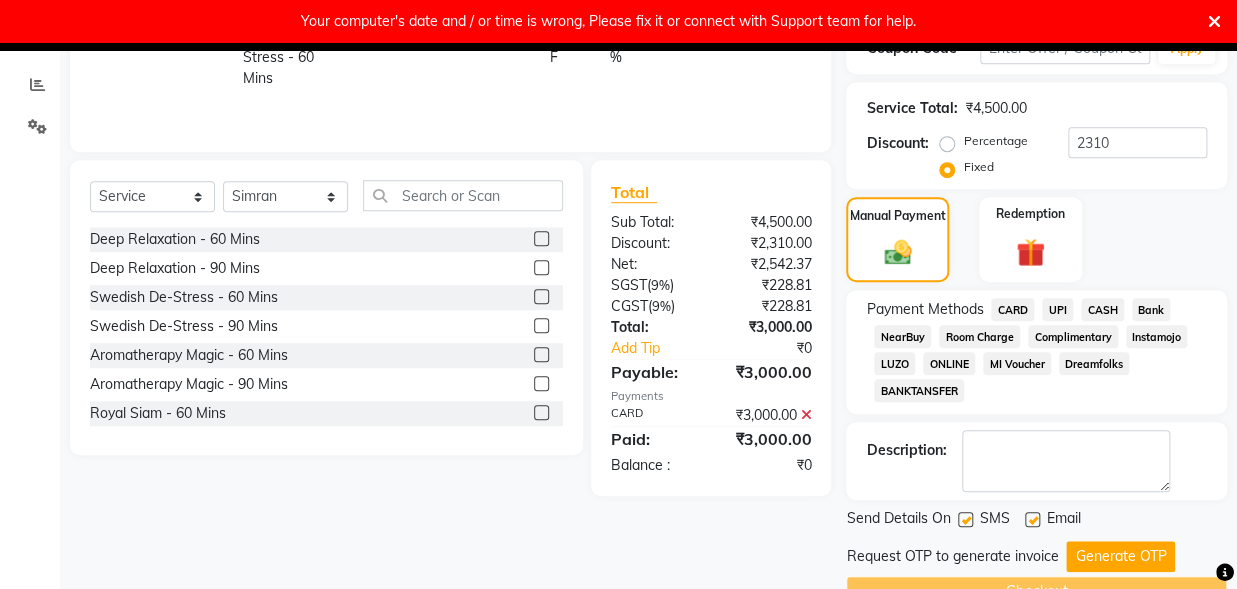 scroll, scrollTop: 405, scrollLeft: 0, axis: vertical 